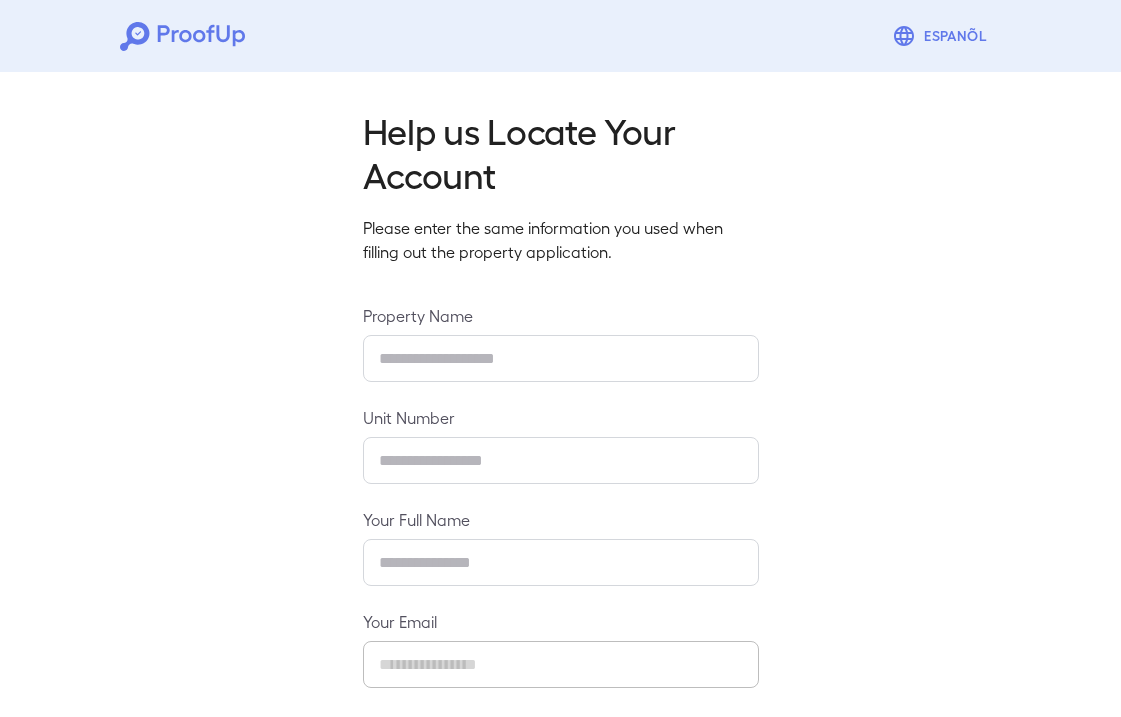 scroll, scrollTop: 0, scrollLeft: 0, axis: both 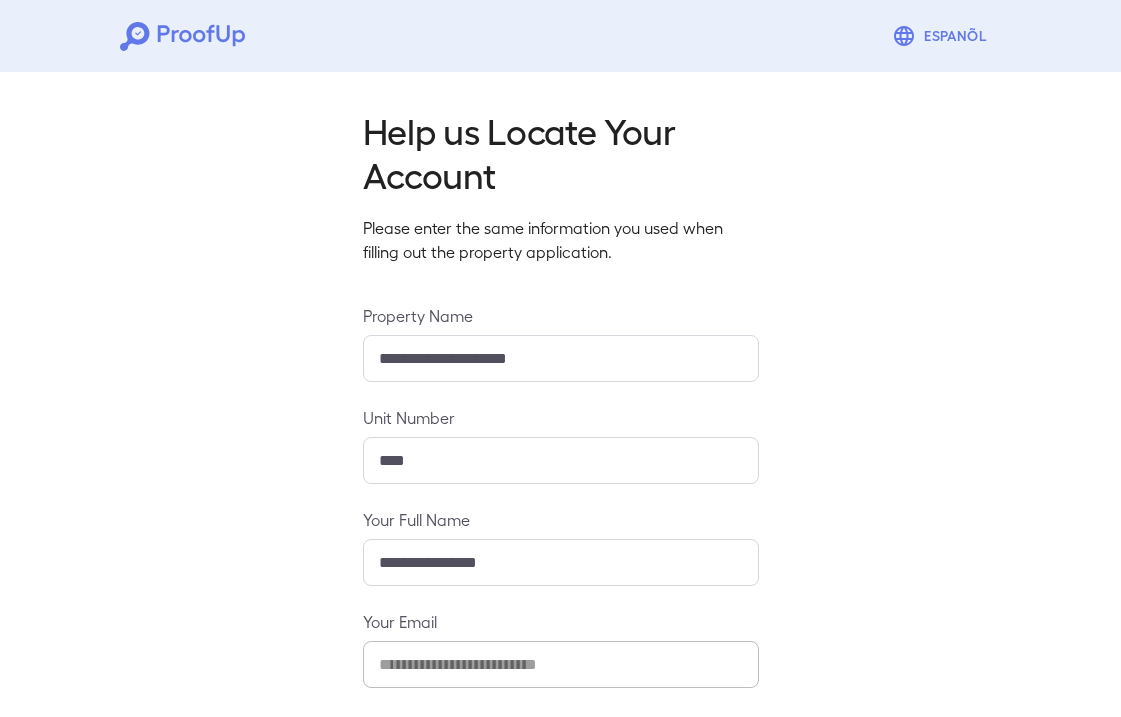 click on "**********" at bounding box center (560, 485) 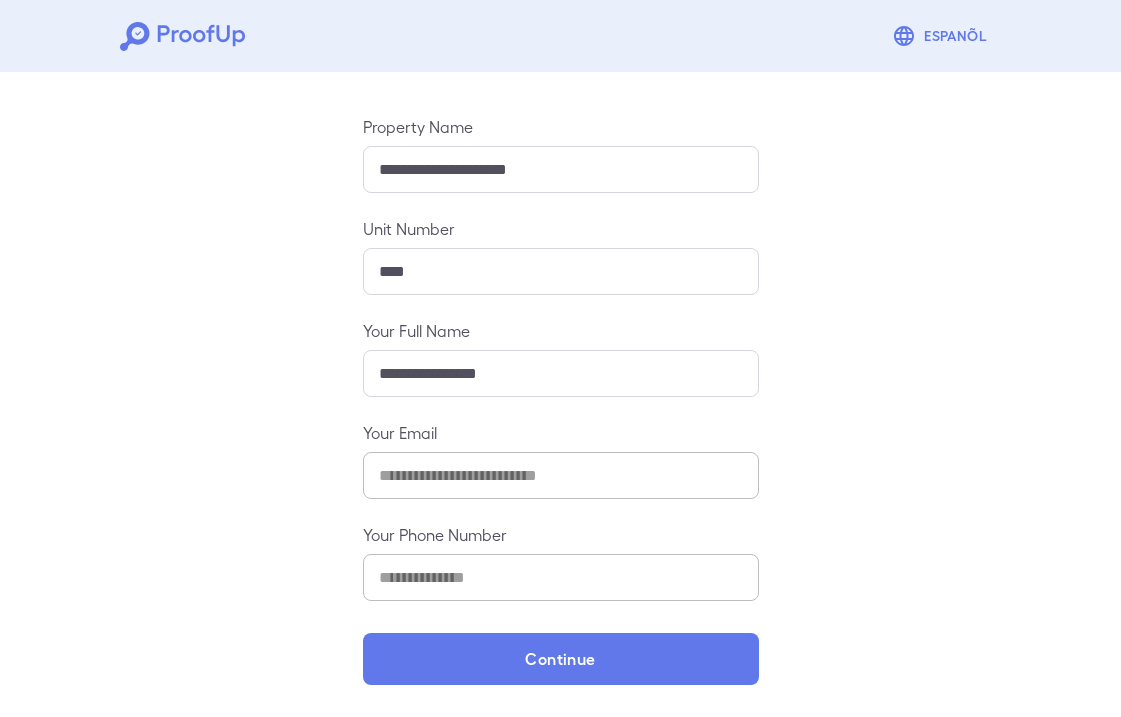scroll, scrollTop: 187, scrollLeft: 0, axis: vertical 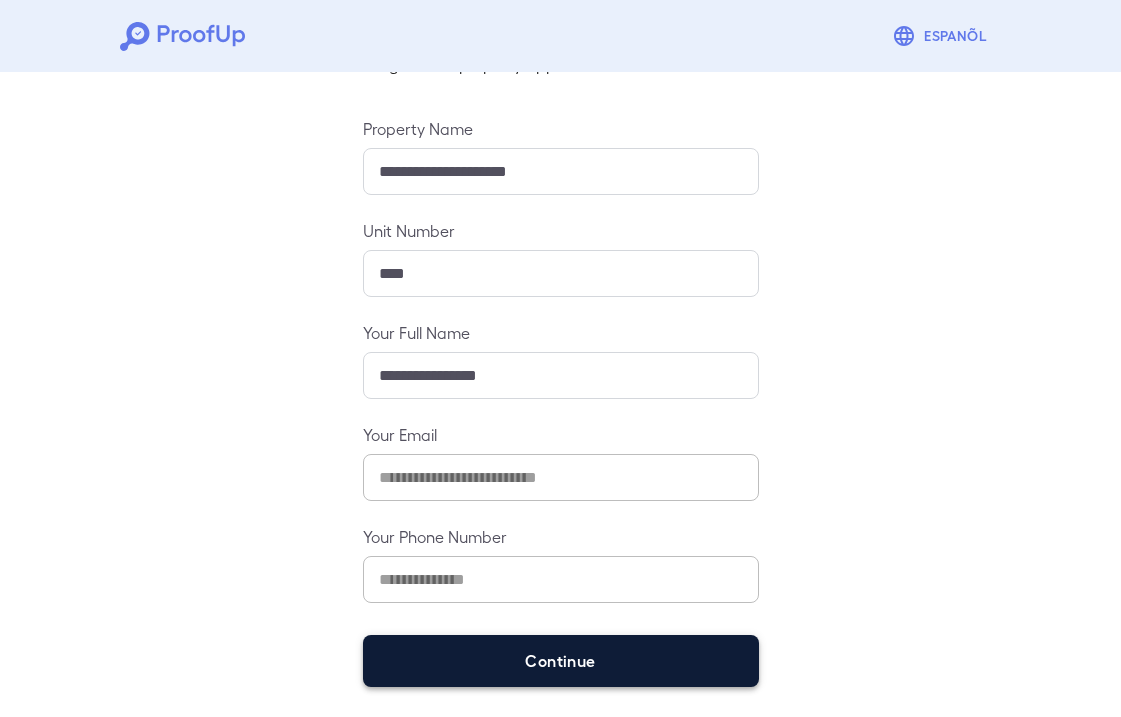 click on "Continue" at bounding box center [561, 661] 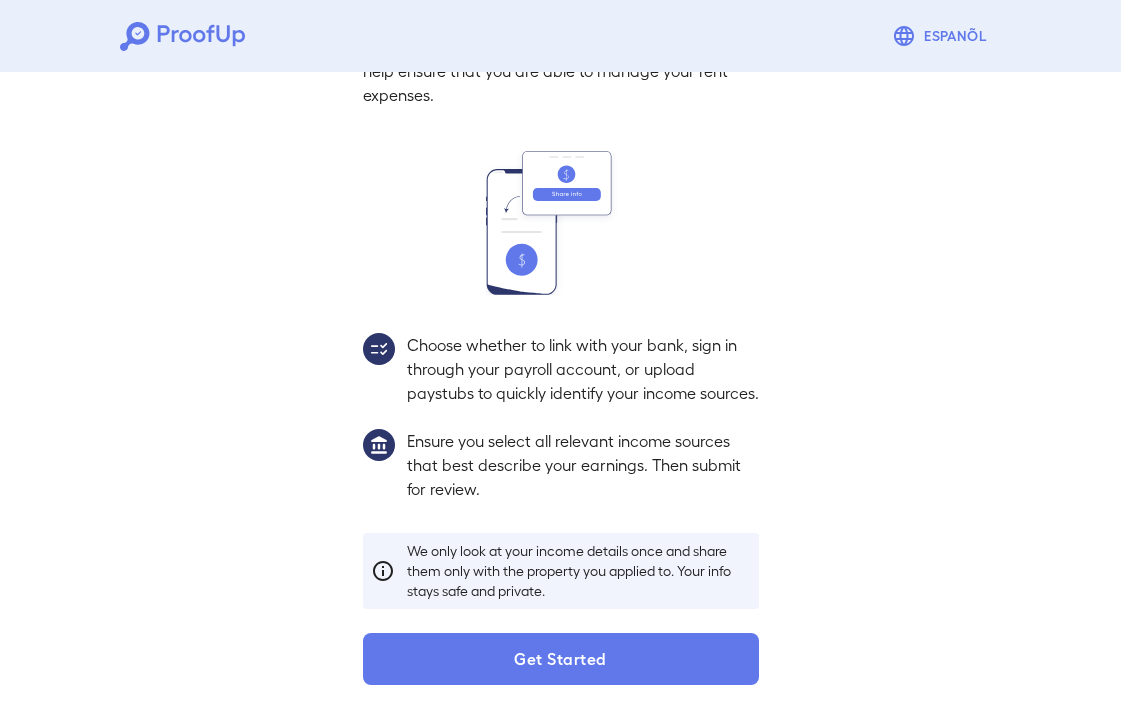 scroll, scrollTop: 10, scrollLeft: 0, axis: vertical 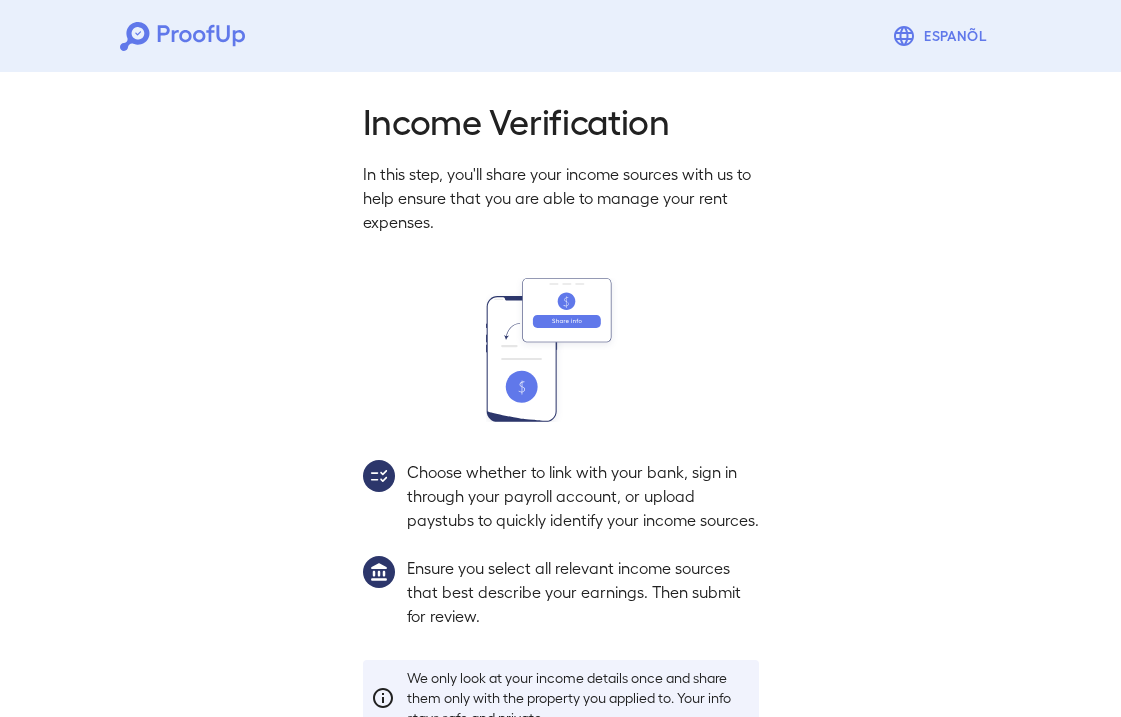 click on "Income Verification In this step, you'll share your income sources with us to help ensure that you are able to manage your rent expenses. Choose whether to link with your bank, sign in through your payroll account, or upload paystubs to quickly identify your income sources. Ensure you select all relevant income sources that best describe your earnings. Then submit for review. We only look at your income details once and share them only with the property you applied to. Your info stays safe and private. Get Started" at bounding box center (561, 455) 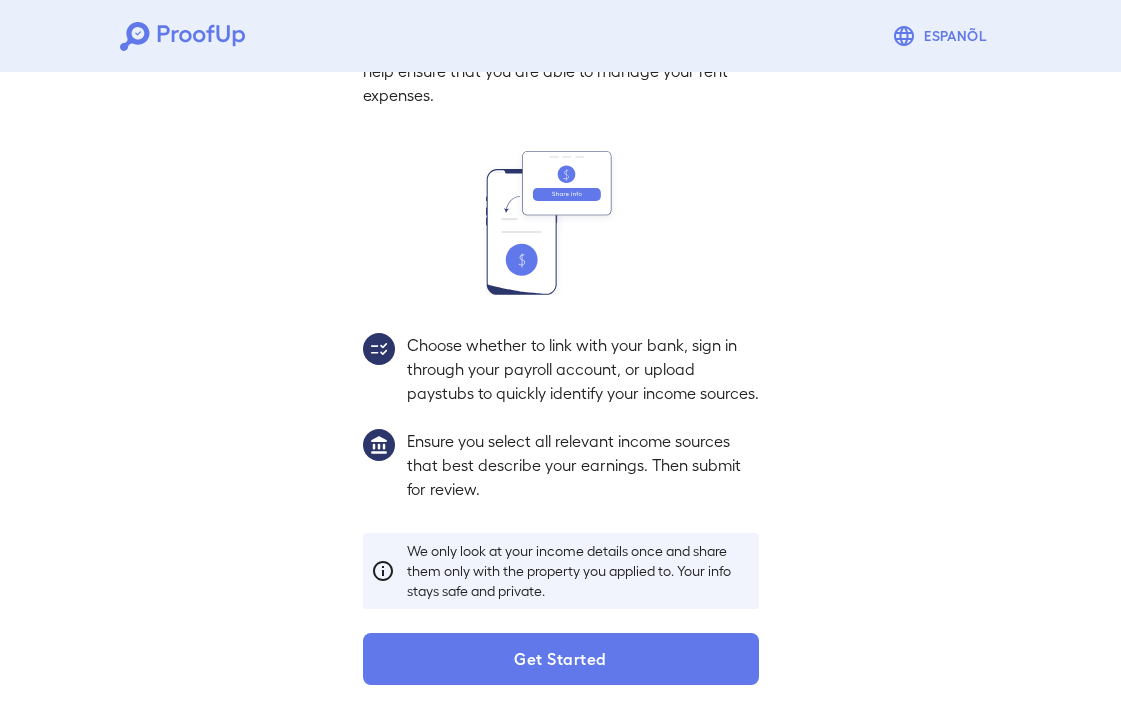 scroll, scrollTop: 160, scrollLeft: 0, axis: vertical 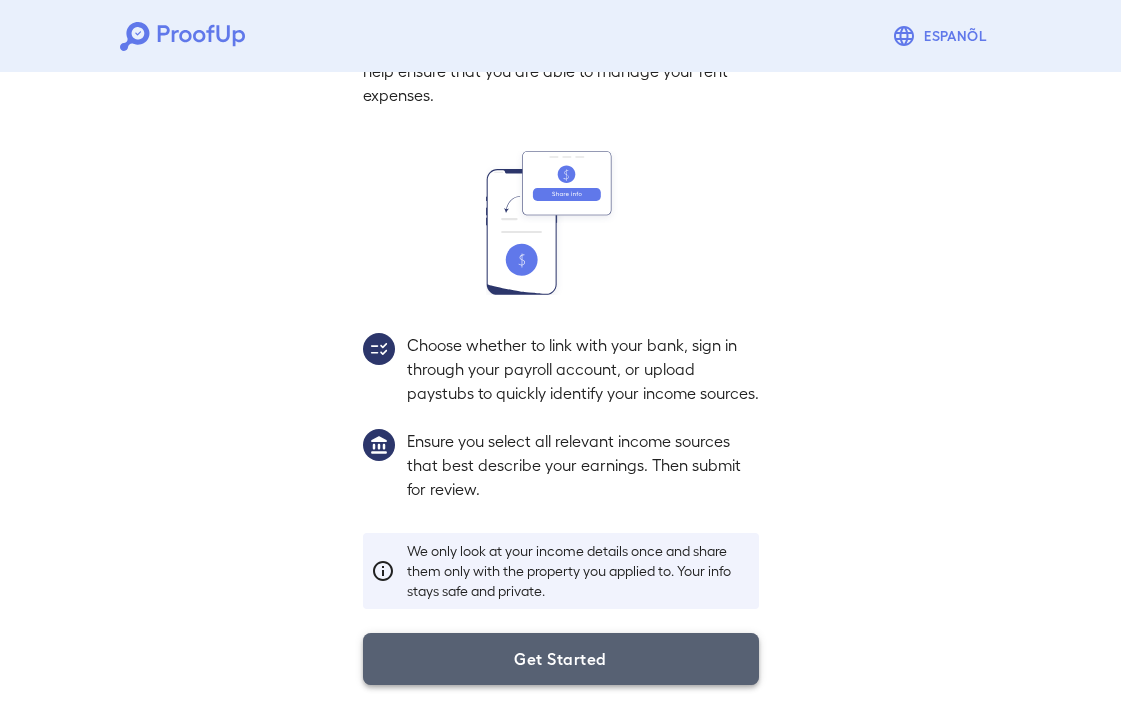 click on "Get Started" at bounding box center [561, 659] 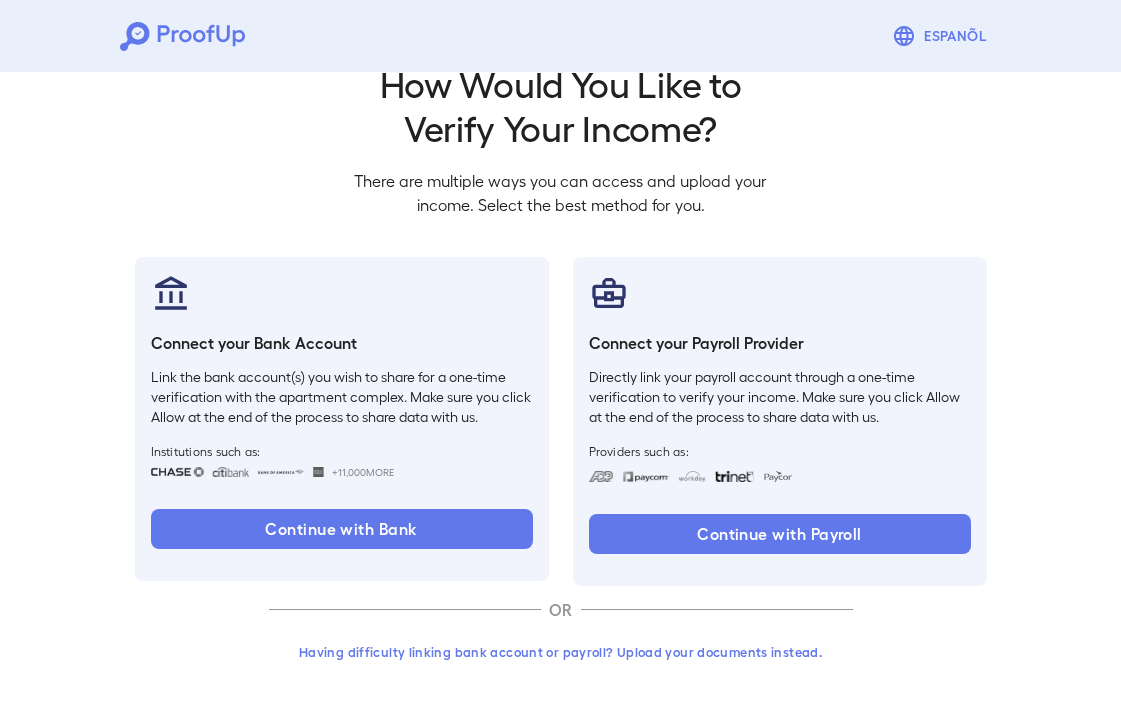 scroll, scrollTop: 45, scrollLeft: 0, axis: vertical 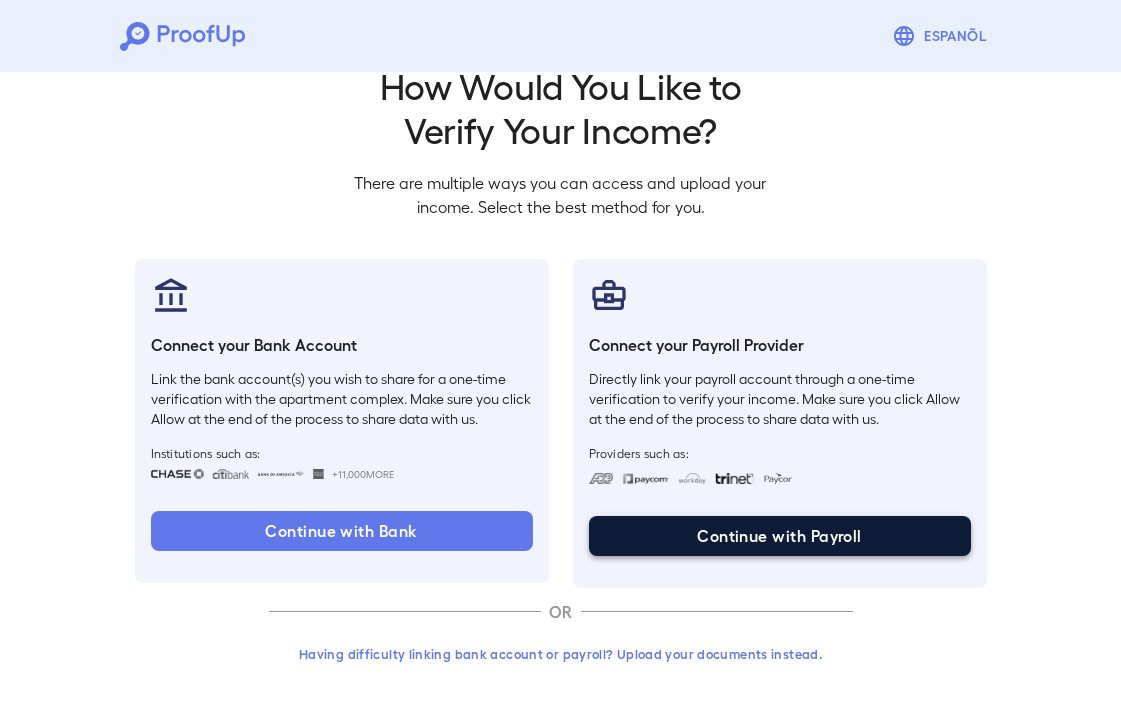 click on "Continue with Payroll" at bounding box center (342, 531) 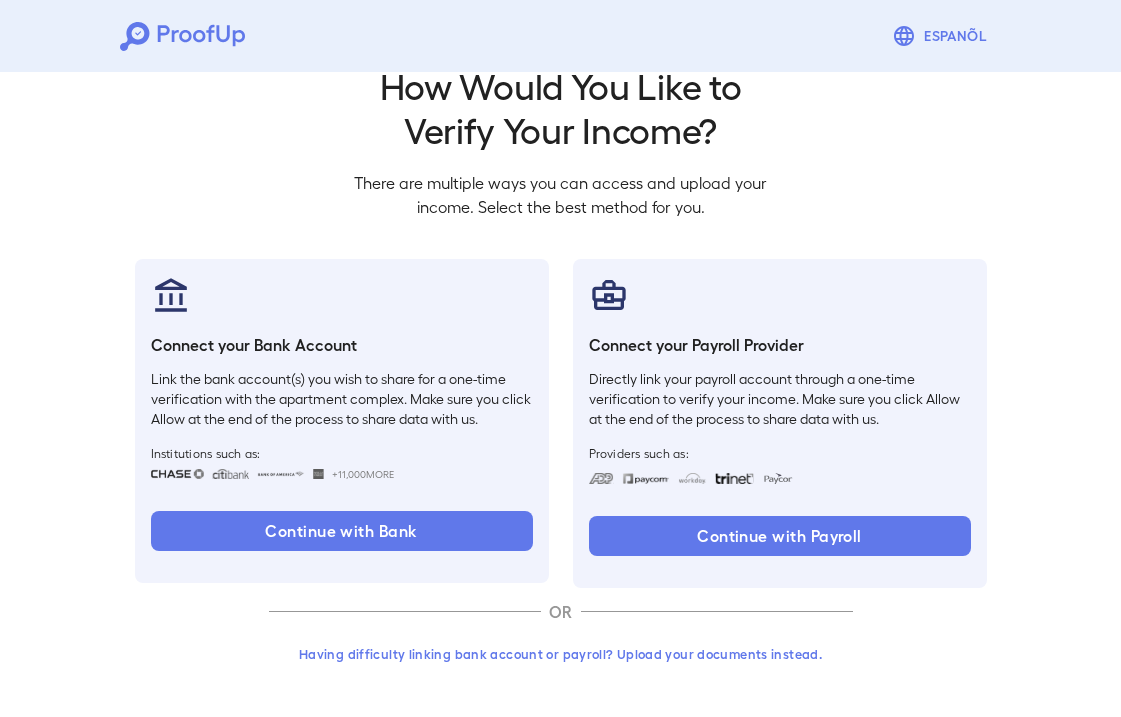 click on "Having difficulty linking bank account or payroll? Upload your documents instead." at bounding box center (561, 654) 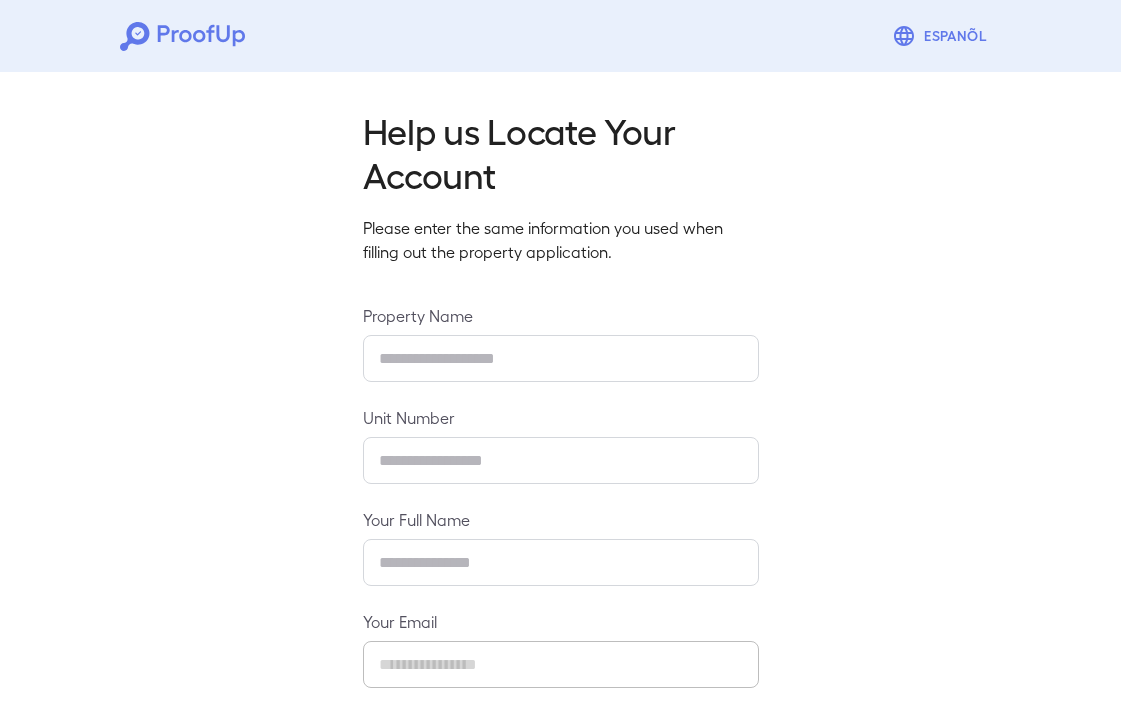 scroll, scrollTop: 0, scrollLeft: 0, axis: both 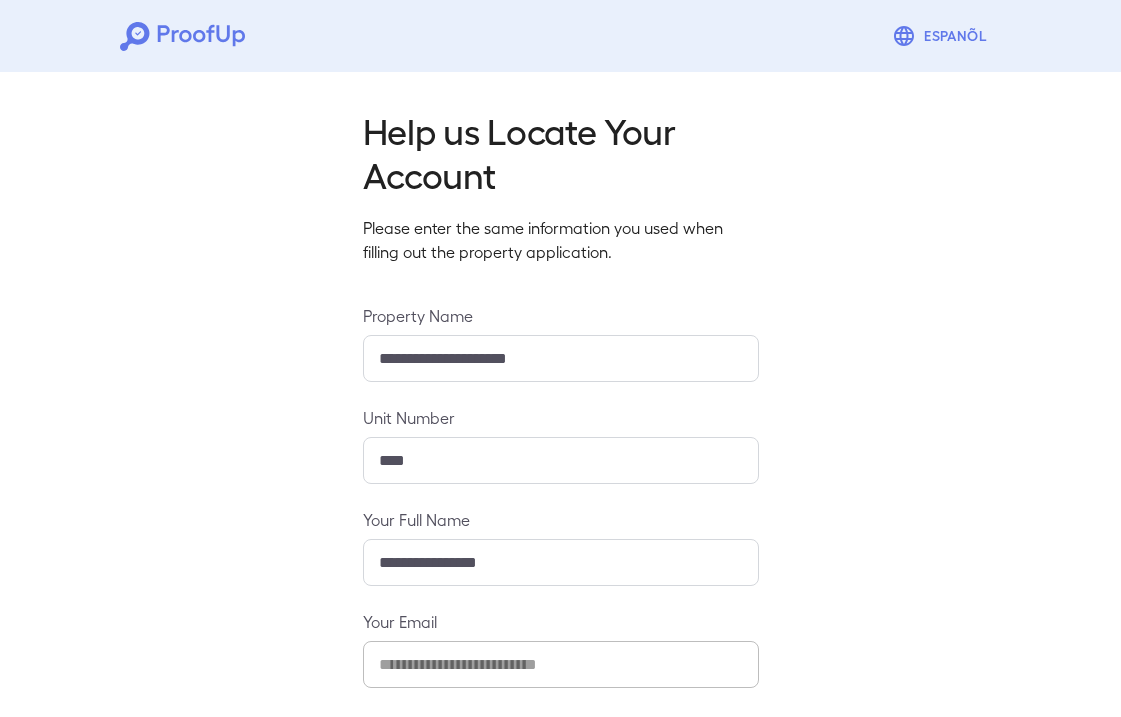 click on "**********" at bounding box center (560, 485) 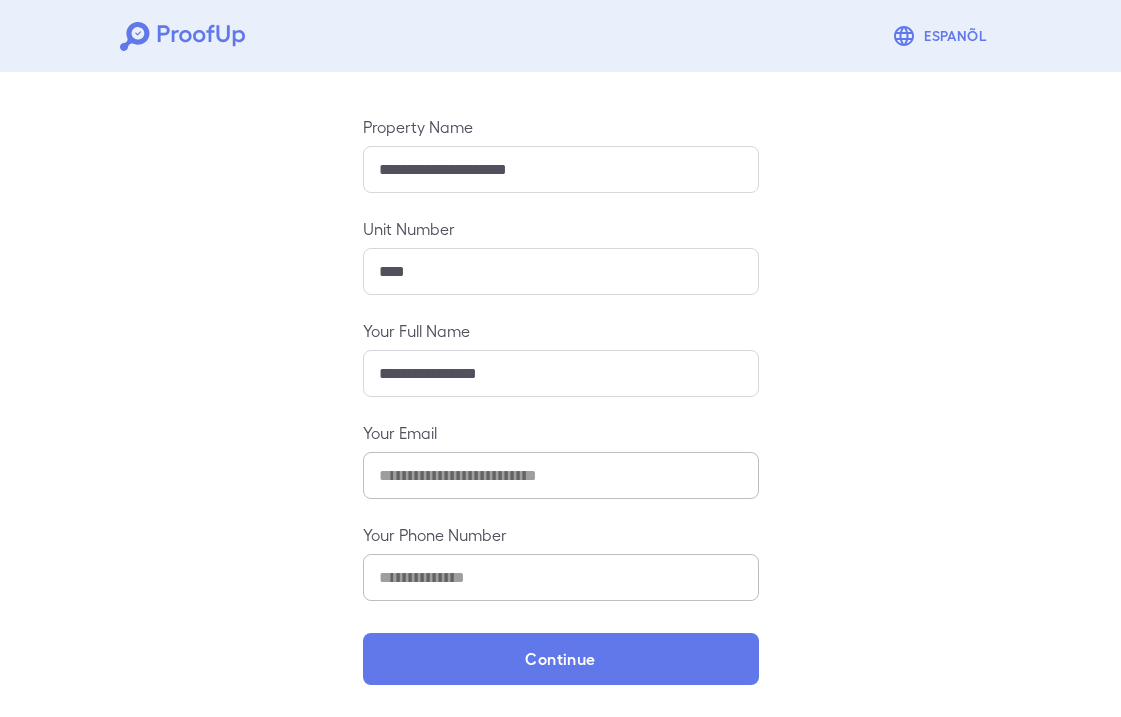 scroll, scrollTop: 187, scrollLeft: 0, axis: vertical 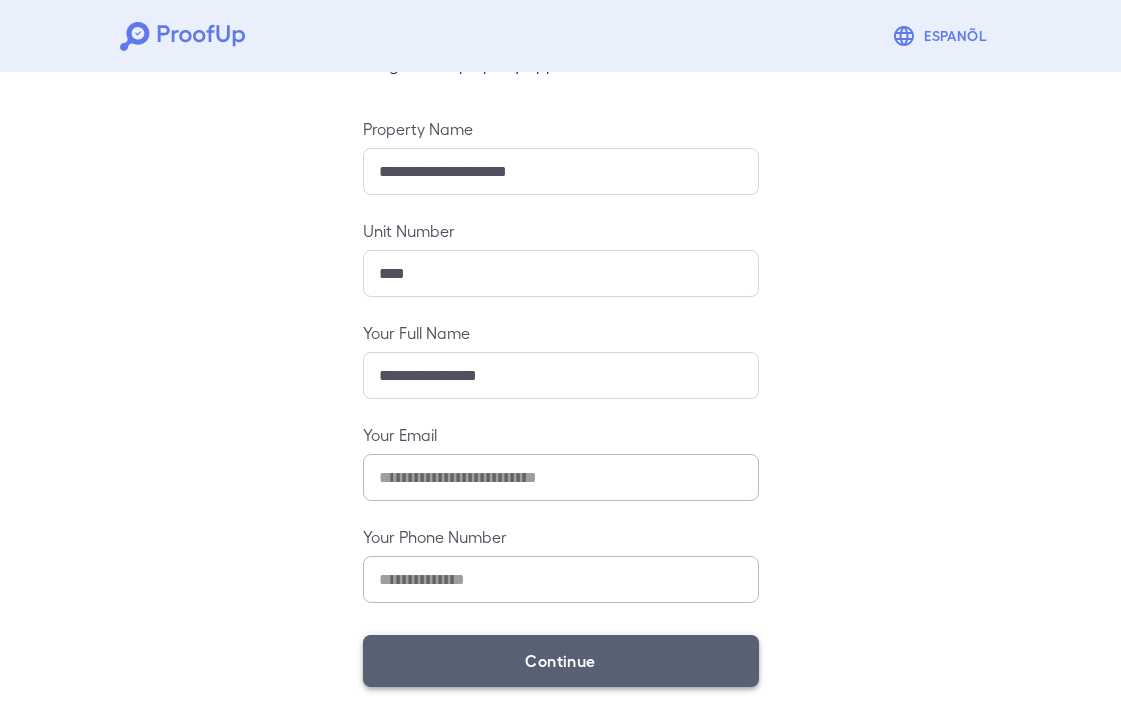 click on "Continue" at bounding box center (561, 661) 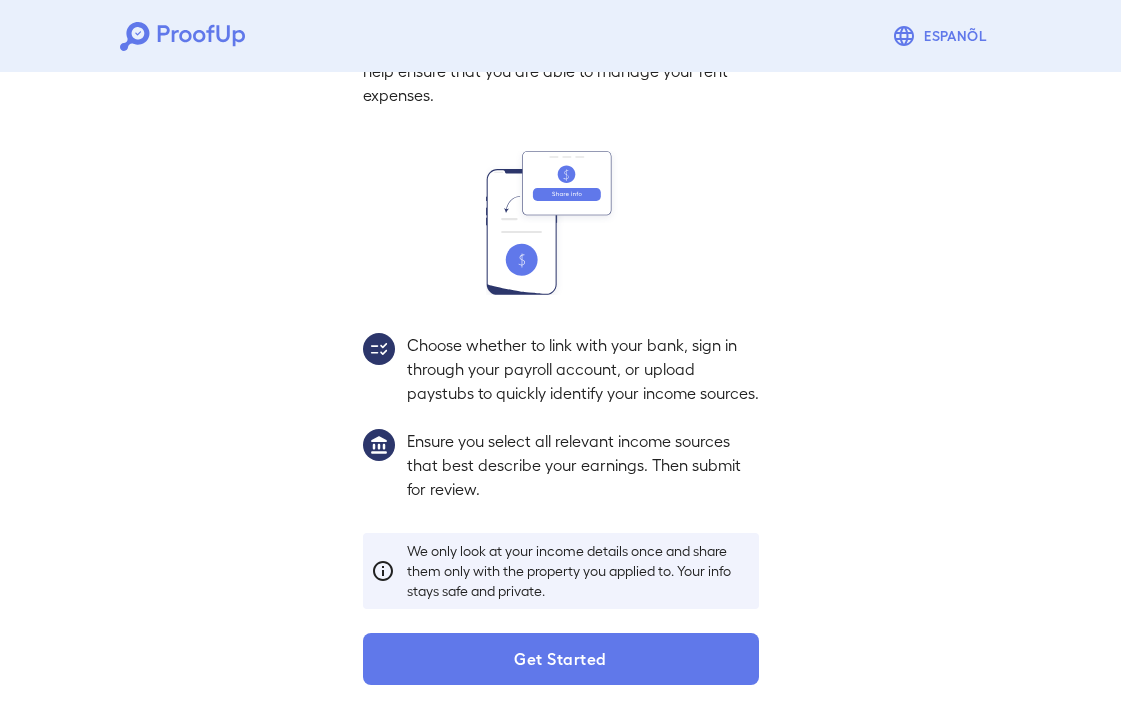 scroll, scrollTop: 10, scrollLeft: 0, axis: vertical 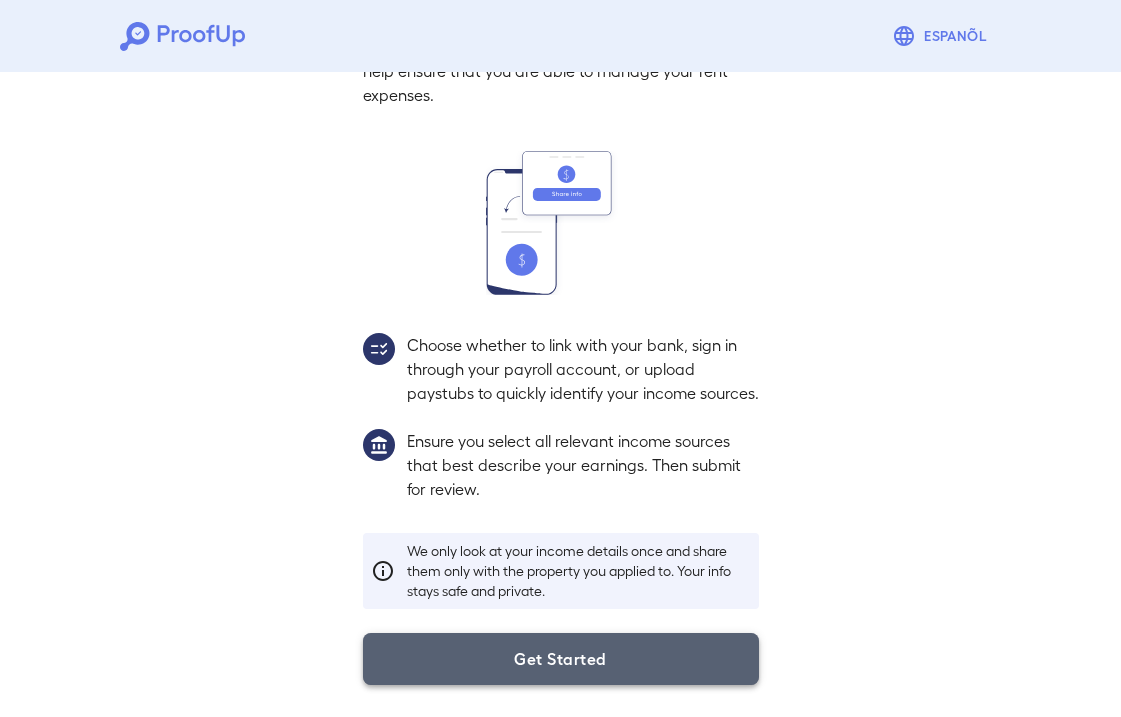 click on "Get Started" at bounding box center (561, 659) 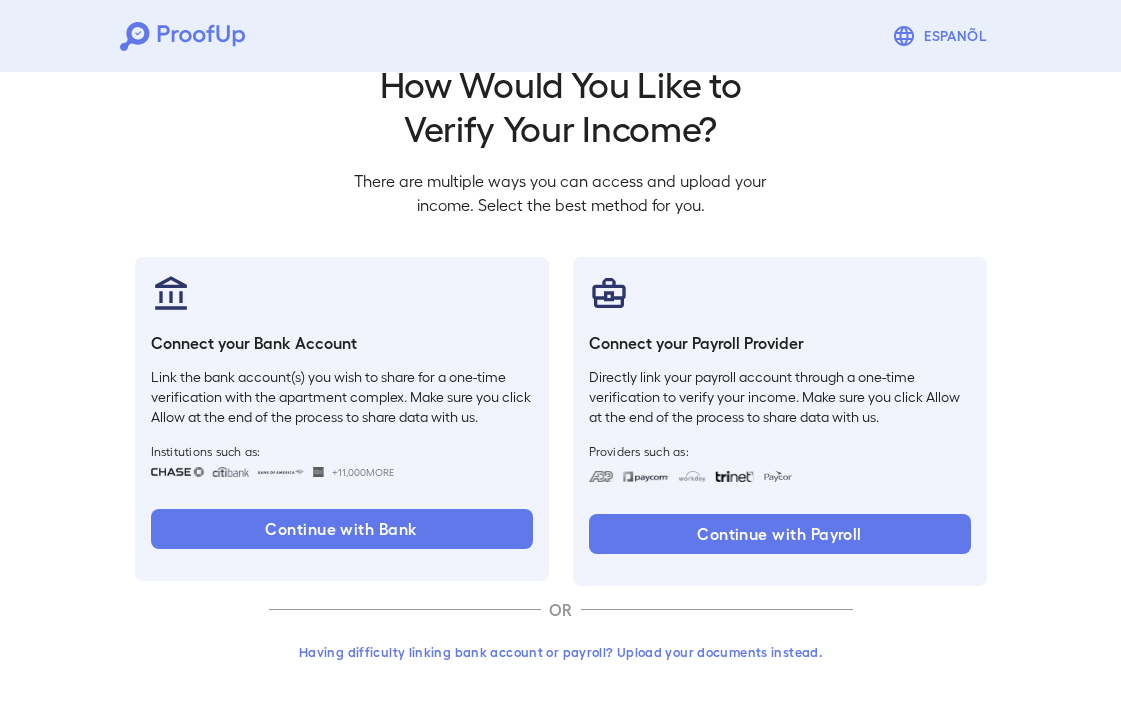 scroll, scrollTop: 45, scrollLeft: 0, axis: vertical 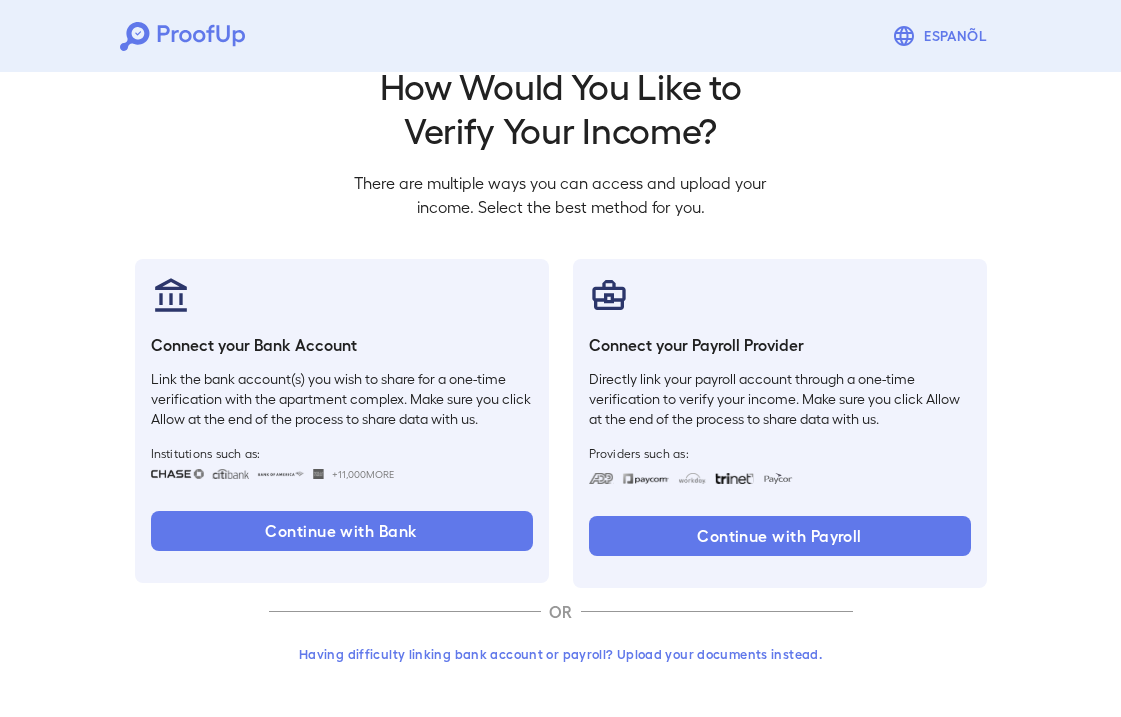 click on "Having difficulty linking bank account or payroll? Upload your documents instead." at bounding box center (561, 654) 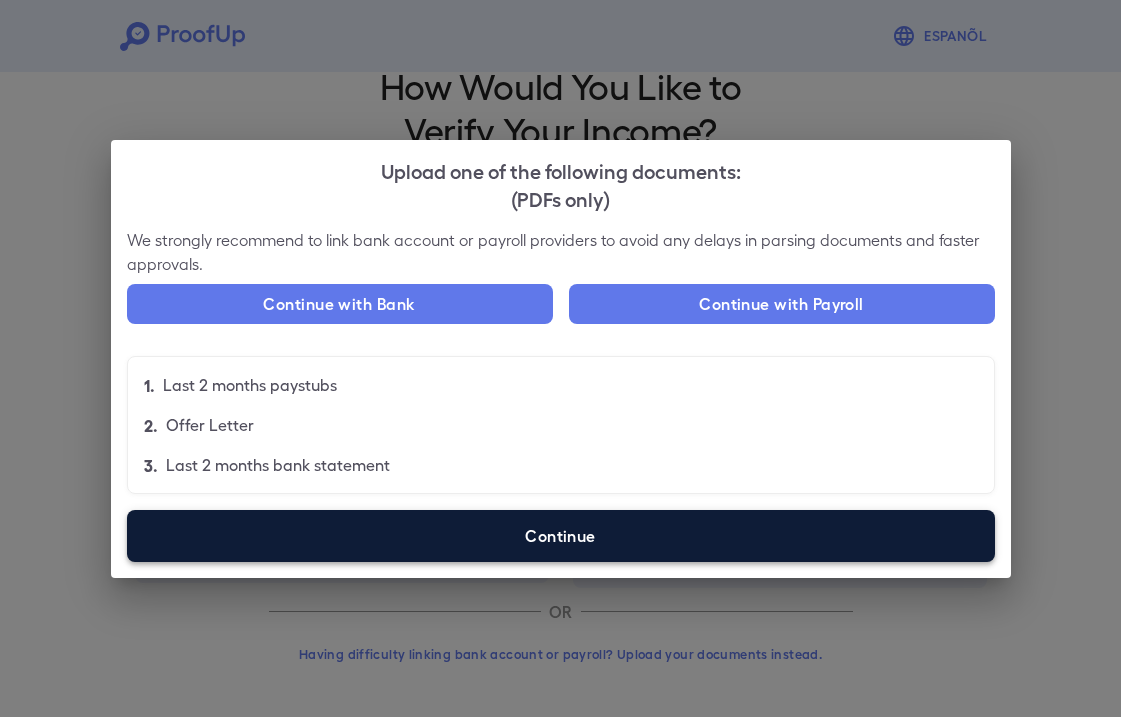click on "Continue" at bounding box center [561, 536] 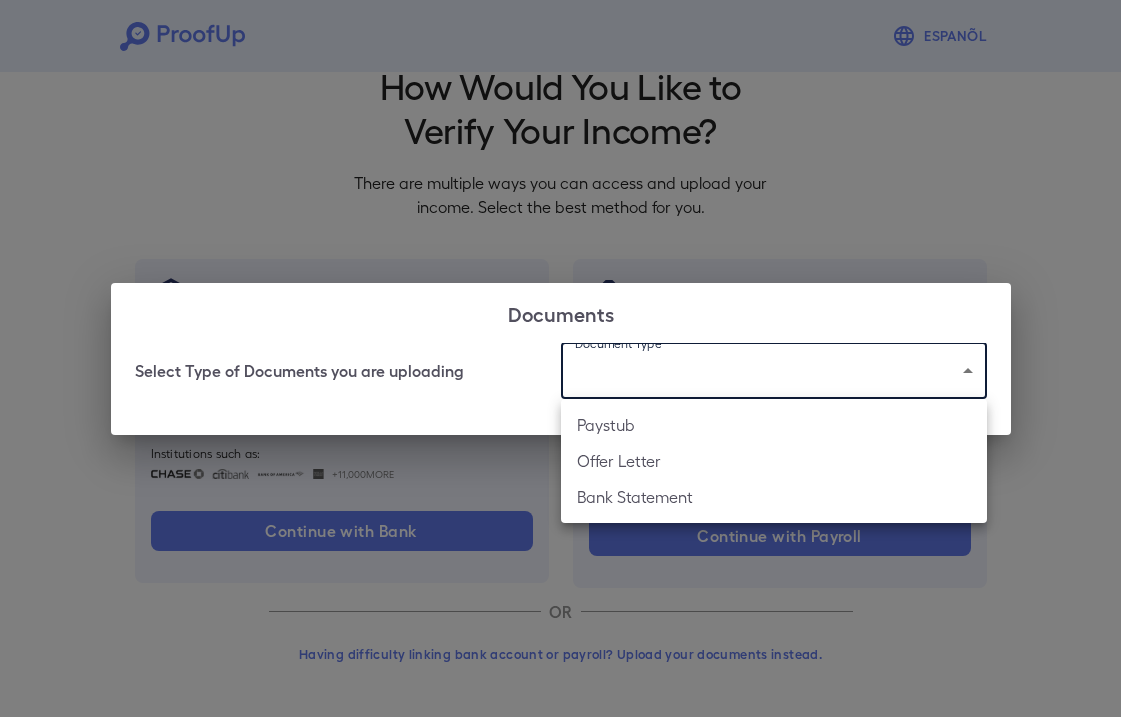 click on "Espanõl Go back How Would You Like to Verify Your Income? There are multiple ways you can access and upload your income. Select the best method for you. Connect your Bank Account Link the bank account(s) you wish to share for a one-time verification with the apartment complex. Make sure you click Allow at the end of the process to share data with us. Institutions such as: +11,000 More Continue with Bank Connect your Payroll Provider Directly link your payroll account through a one-time verification to verify your income. Make sure you click Allow at the end of the process to share data with us. Providers such as: Continue with Payroll OR Having difficulty linking bank account or payroll? Upload your documents instead. Documents Select Type of Documents you are uploading Document Type Paystub Offer Letter Bank Statement" at bounding box center [560, 337] 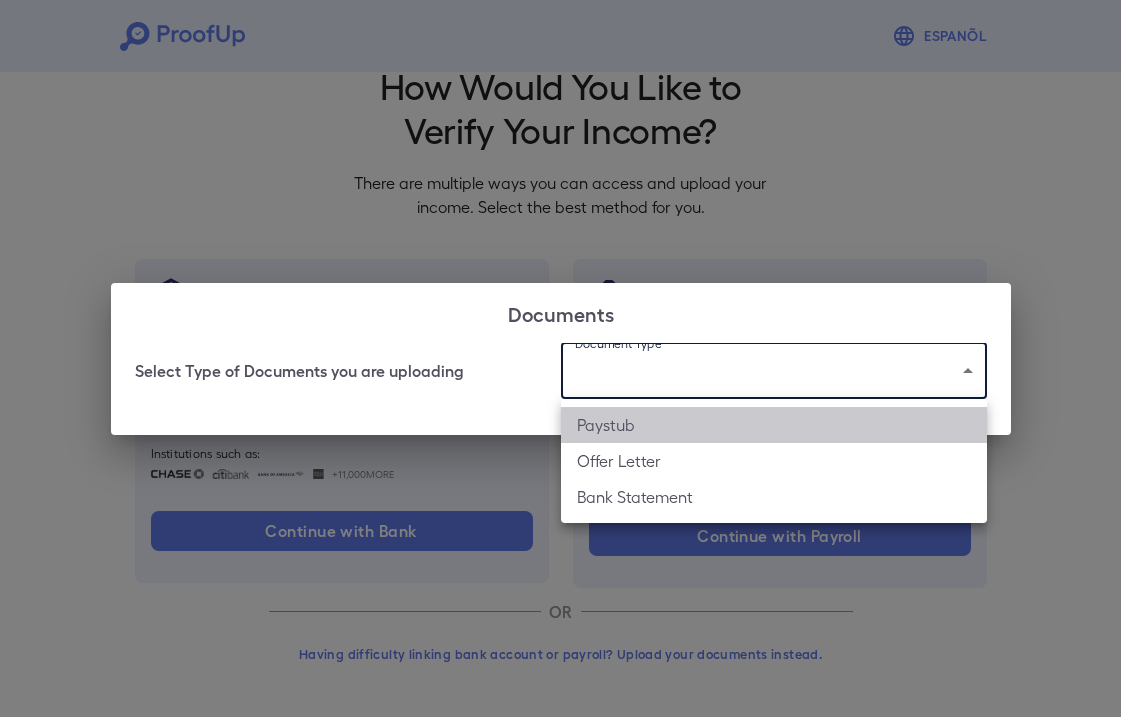click on "Paystub" at bounding box center (774, 425) 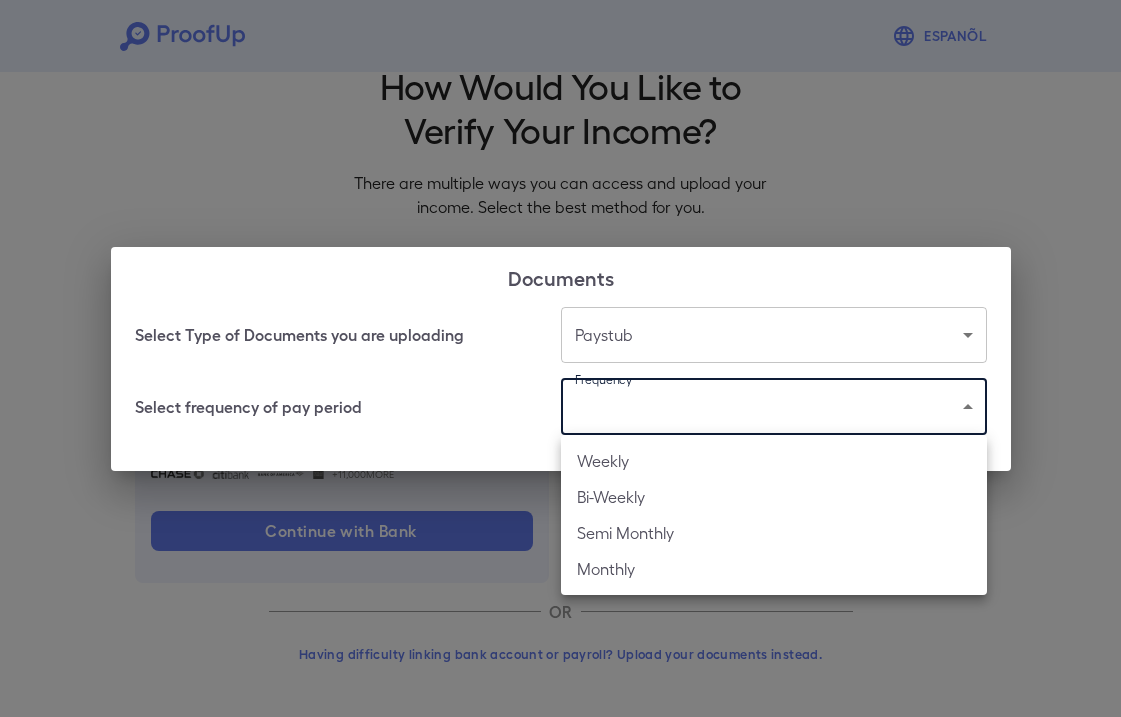 click on "Espanõl Go back How Would You Like to Verify Your Income? There are multiple ways you can access and upload your income. Select the best method for you. Connect your Bank Account Link the bank account(s) you wish to share for a one-time verification with the apartment complex. Make sure you click Allow at the end of the process to share data with us. Institutions such as: +11,000 More Continue with Bank Connect your Payroll Provider Directly link your payroll account through a one-time verification to verify your income. Make sure you click Allow at the end of the process to share data with us. Providers such as: Continue with Payroll OR Having difficulty linking bank account or payroll? Upload your documents instead. Documents Select Type of Documents you are uploading Paystub ******* Select frequency of pay period Frequency Weekly Bi-Weekly Semi Monthly Monthly" at bounding box center (560, 337) 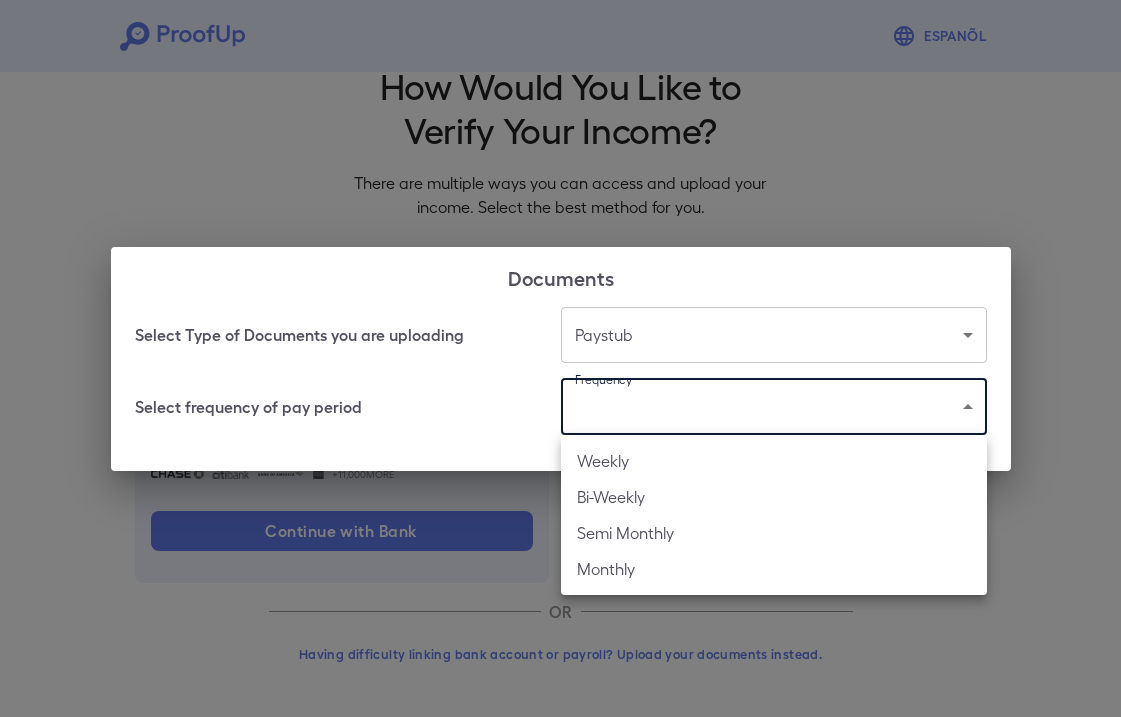 click on "Bi-Weekly" at bounding box center (774, 497) 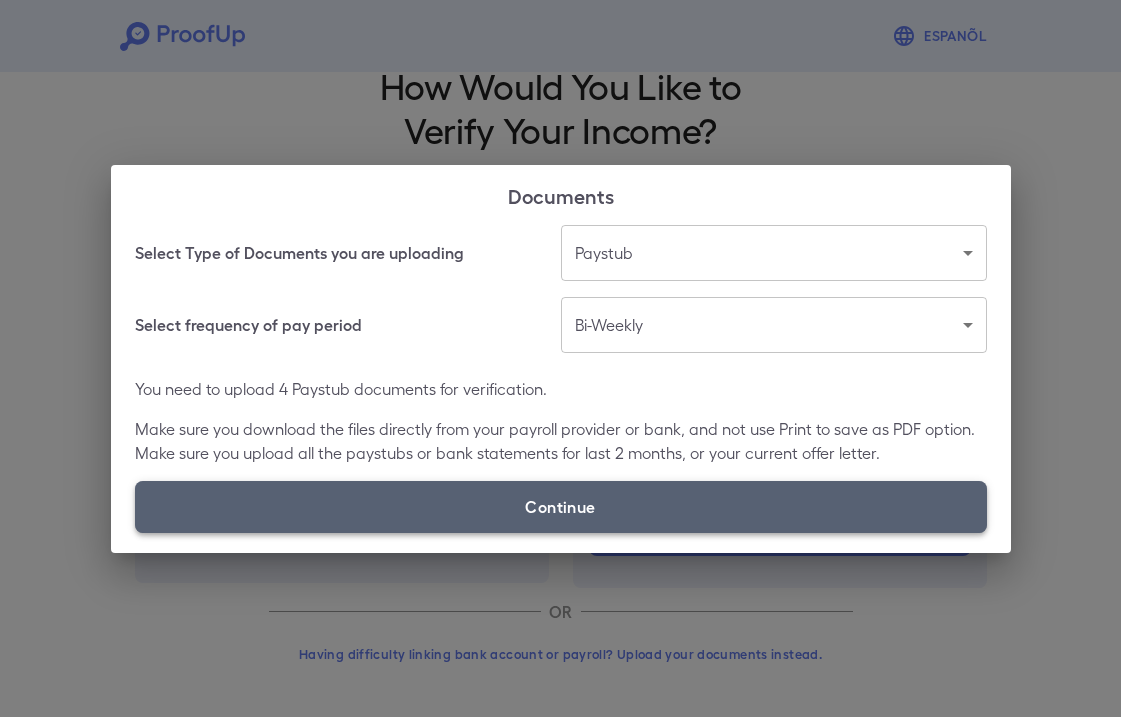 click on "Continue" at bounding box center [561, 507] 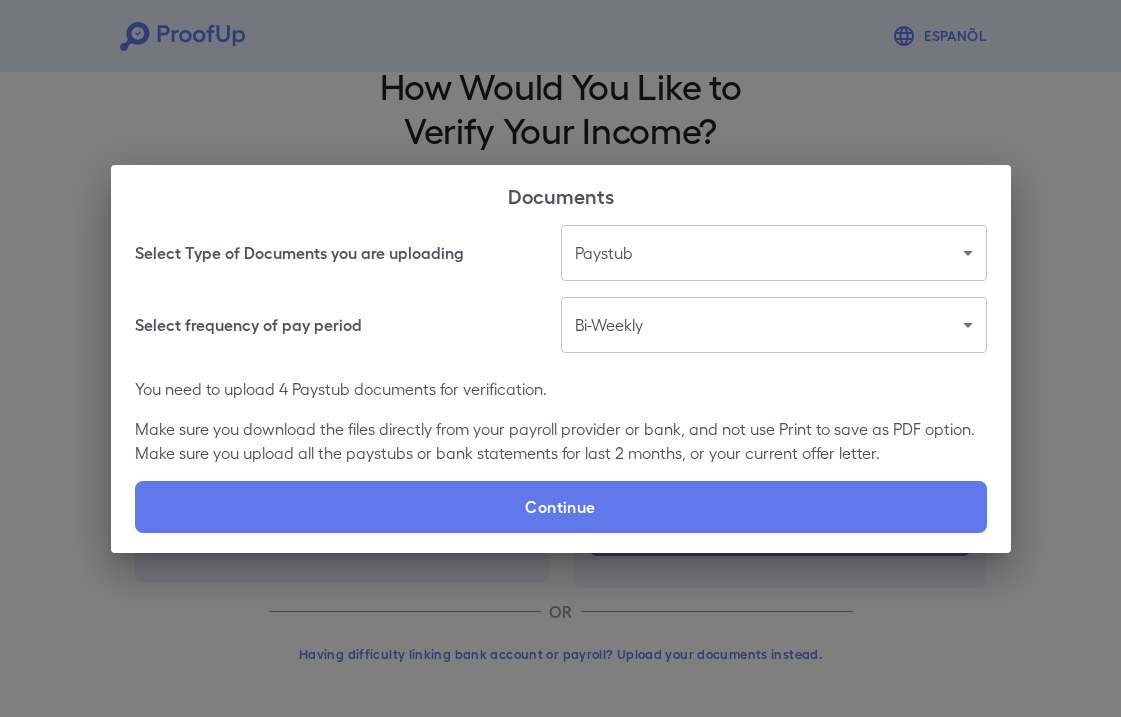 click on "Documents Select Type of Documents you are uploading Paystub ******* Select frequency of pay period Bi-Weekly ********* You need to upload 4 Paystub documents for verification. Make sure you download the files directly from your payroll provider or bank, and not use Print to save as PDF option. Make sure you upload all the paystubs or bank statements for last 2 months, or your current offer letter. Continue" at bounding box center (560, 358) 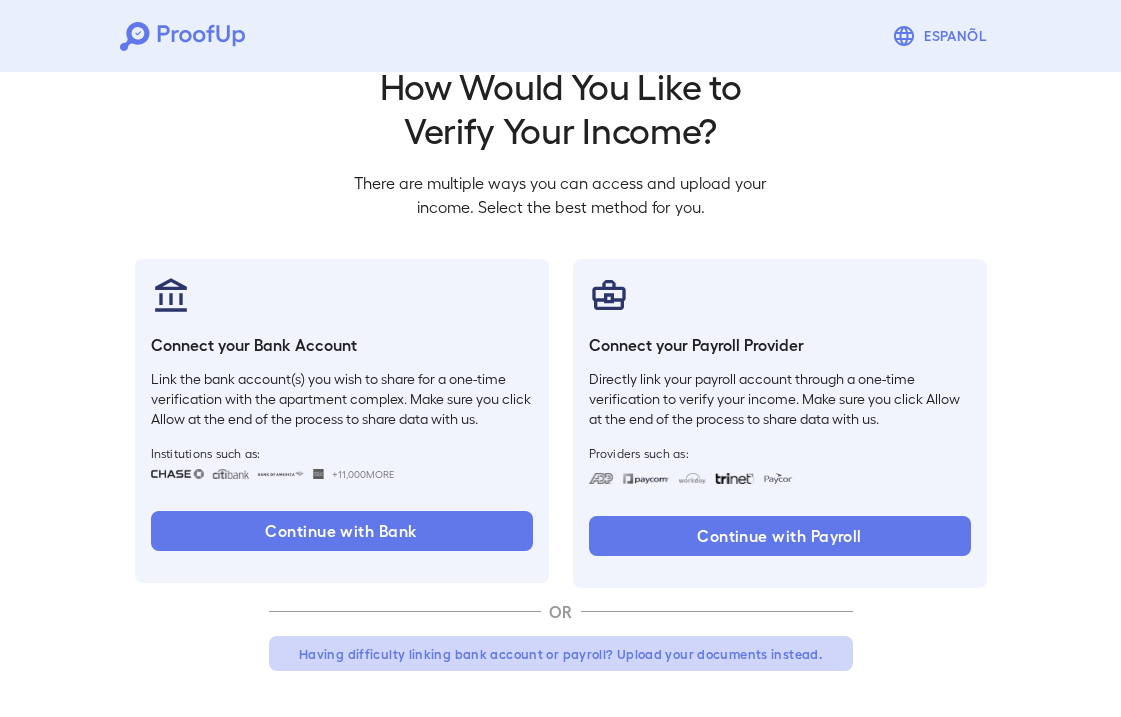 click on "Having difficulty linking bank account or payroll? Upload your documents instead." at bounding box center [561, 654] 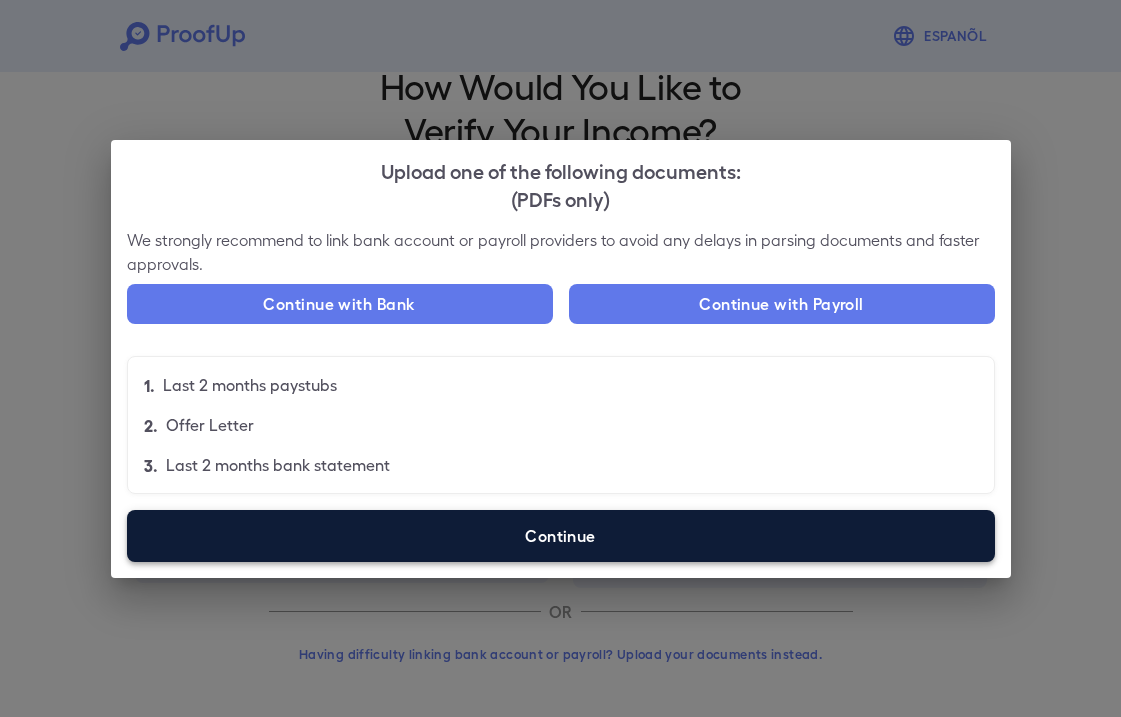 click on "Continue" at bounding box center (561, 536) 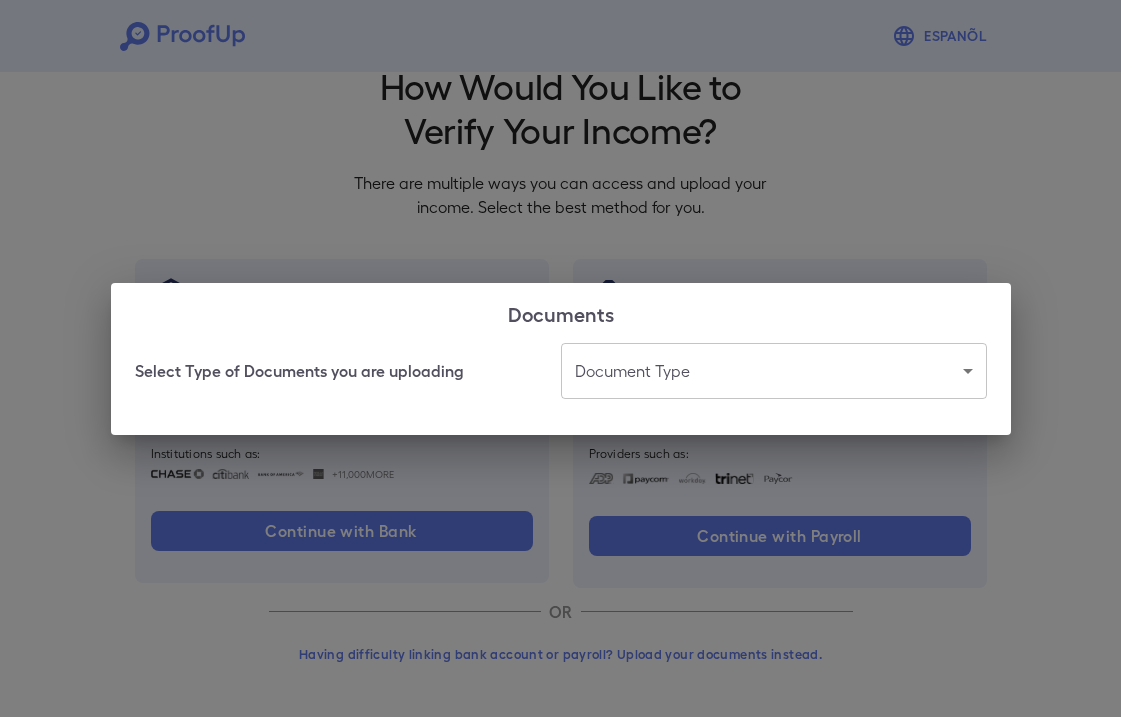 click on "Espanõl Go back How Would You Like to Verify Your Income? There are multiple ways you can access and upload your income. Select the best method for you. Connect your Bank Account Link the bank account(s) you wish to share for a one-time verification with the apartment complex. Make sure you click Allow at the end of the process to share data with us. Institutions such as: +11,000 More Continue with Bank Connect your Payroll Provider Directly link your payroll account through a one-time verification to verify your income. Make sure you click Allow at the end of the process to share data with us. Providers such as: Continue with Payroll OR Having difficulty linking bank account or payroll? Upload your documents instead. Documents Select Type of Documents you are uploading Document Type Paystub" at bounding box center [560, 337] 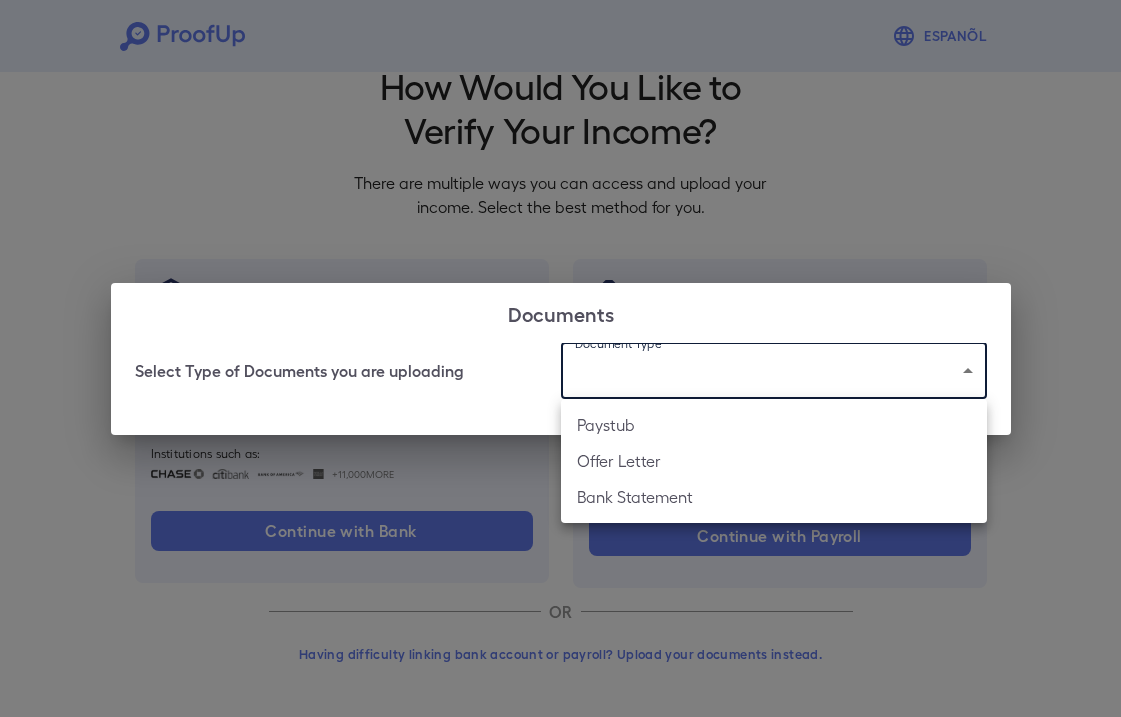 click on "Paystub" at bounding box center [774, 425] 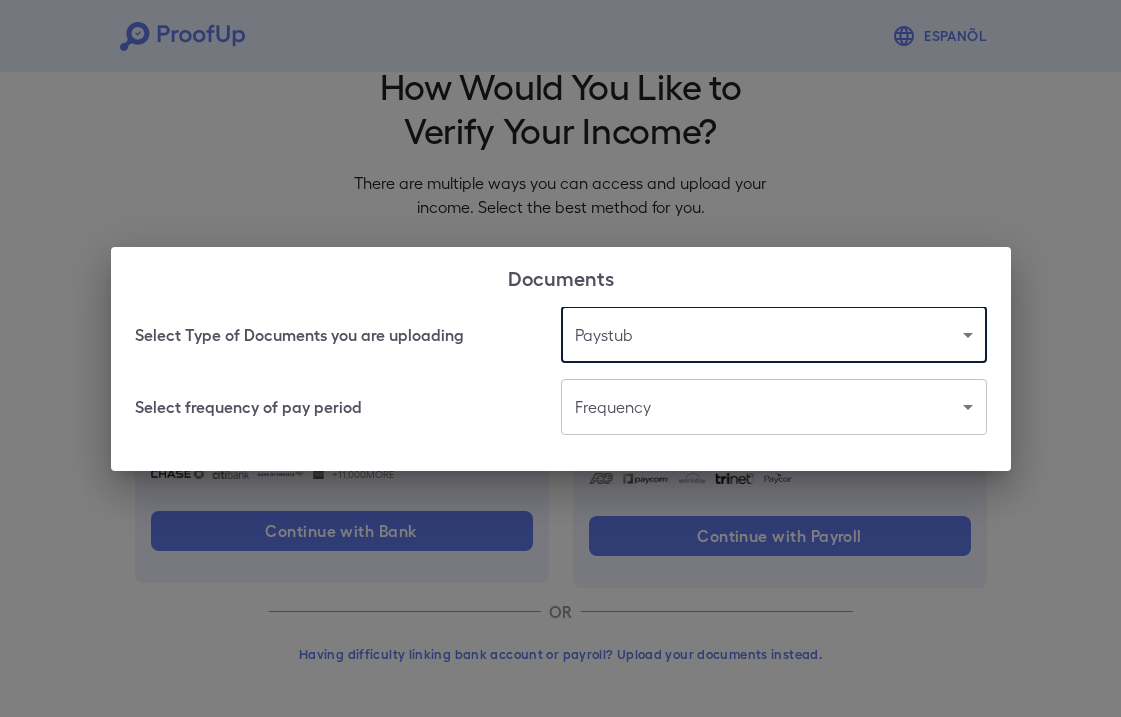 click on "Espanõl Go back How Would You Like to Verify Your Income? There are multiple ways you can access and upload your income. Select the best method for you. Connect your Bank Account Link the bank account(s) you wish to share for a one-time verification with the apartment complex. Make sure you click Allow at the end of the process to share data with us. Institutions such as: +11,000 More Continue with Bank Connect your Payroll Provider Directly link your payroll account through a one-time verification to verify your income. Make sure you click Allow at the end of the process to share data with us. Providers such as: Continue with Payroll OR Having difficulty linking bank account or payroll? Upload your documents instead. Documents Select Type of Documents you are uploading Paystub ******* Select frequency of pay period Frequency" at bounding box center (560, 337) 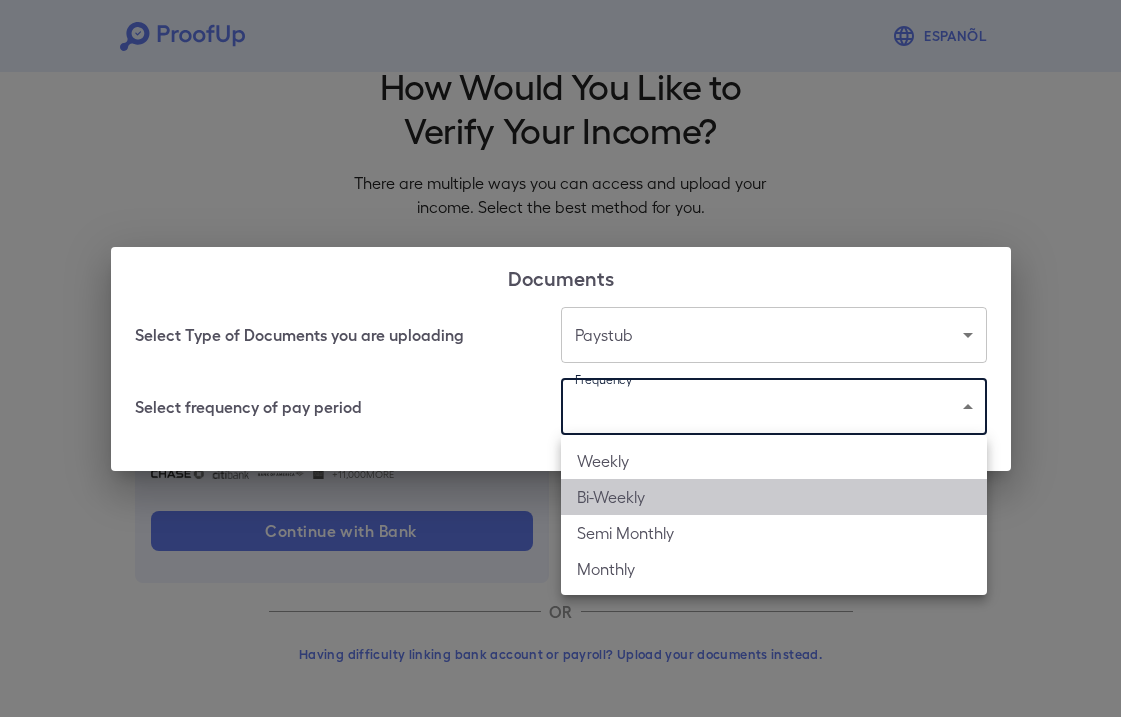 click on "Bi-Weekly" at bounding box center [774, 497] 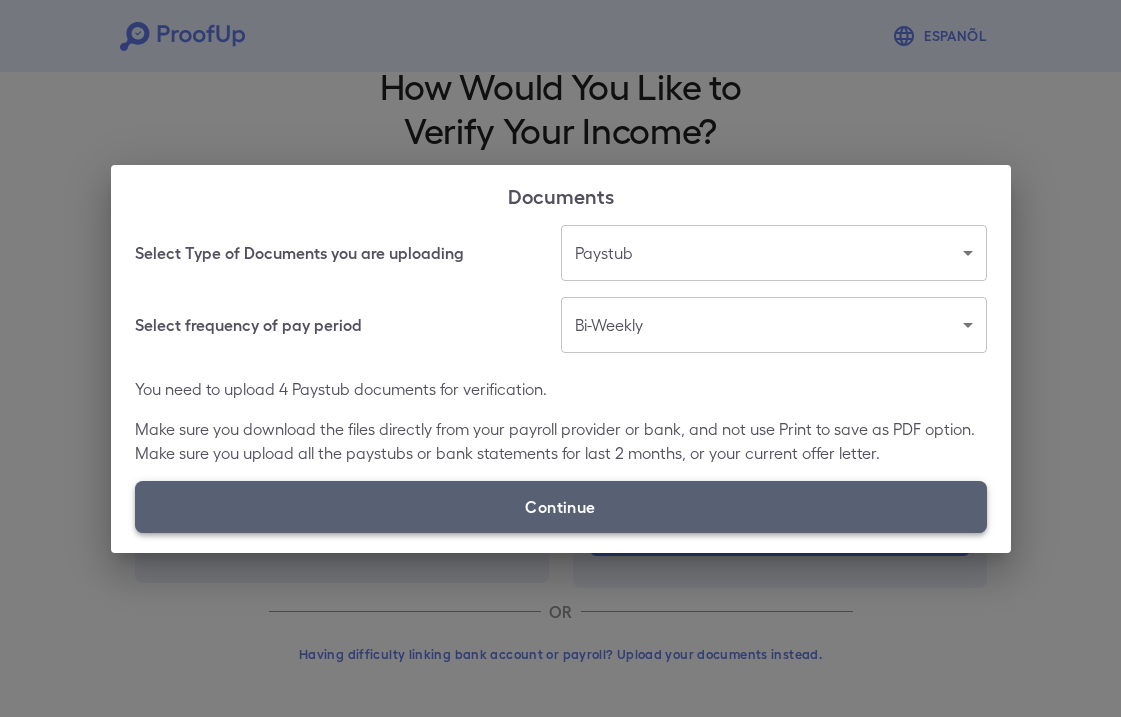 click on "Continue" at bounding box center (561, 507) 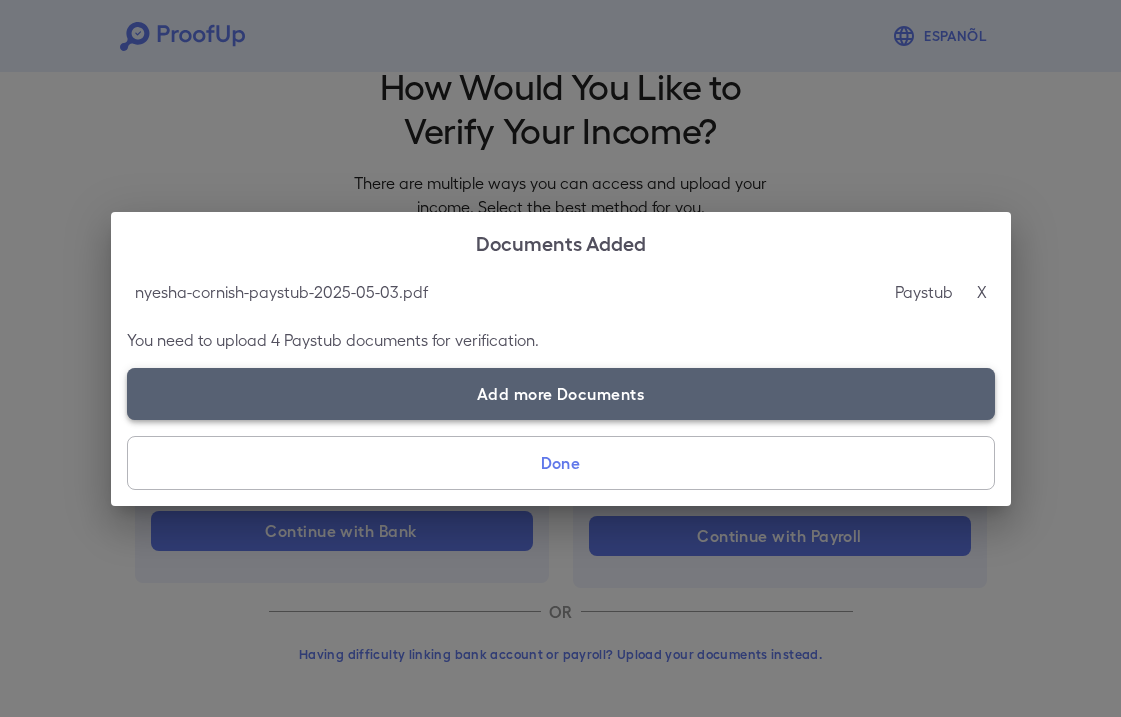 click on "Add more Documents" at bounding box center [561, 394] 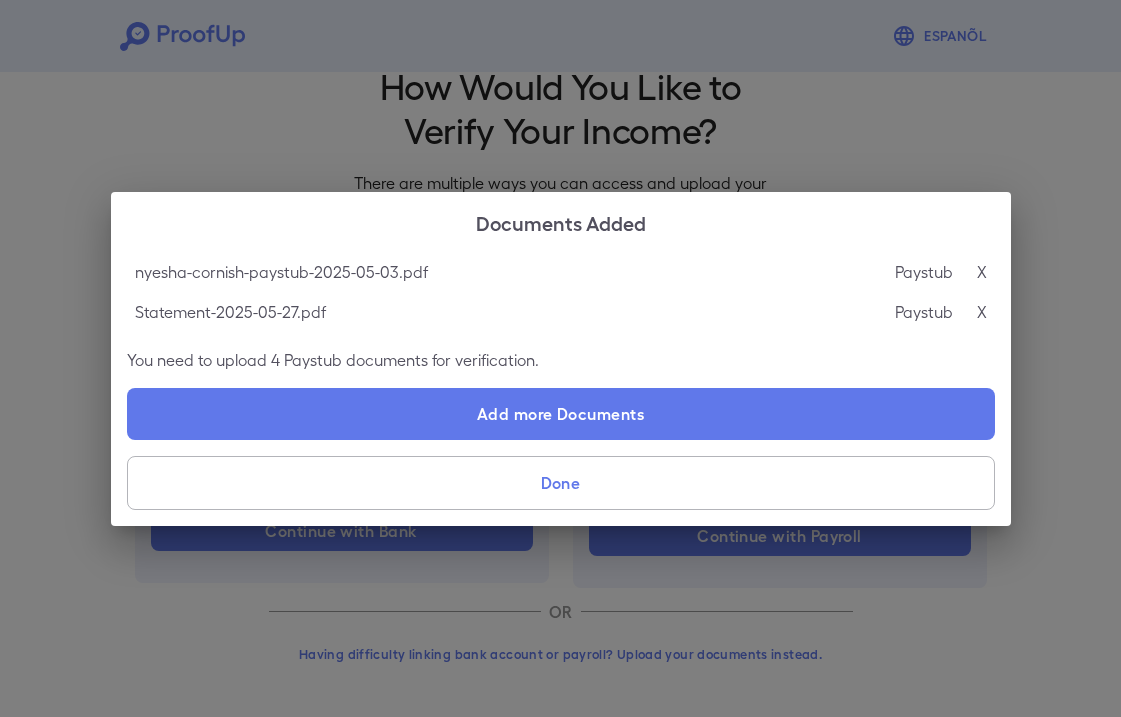 click on "X" at bounding box center [982, 272] 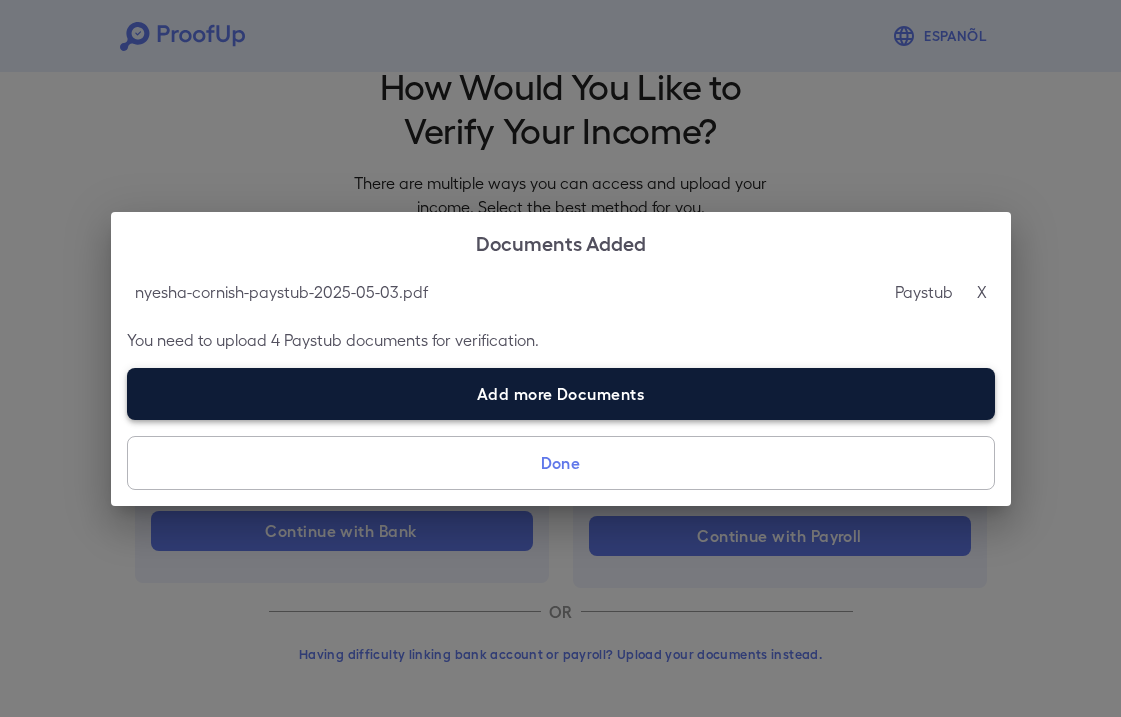 click on "Add more Documents" at bounding box center [561, 394] 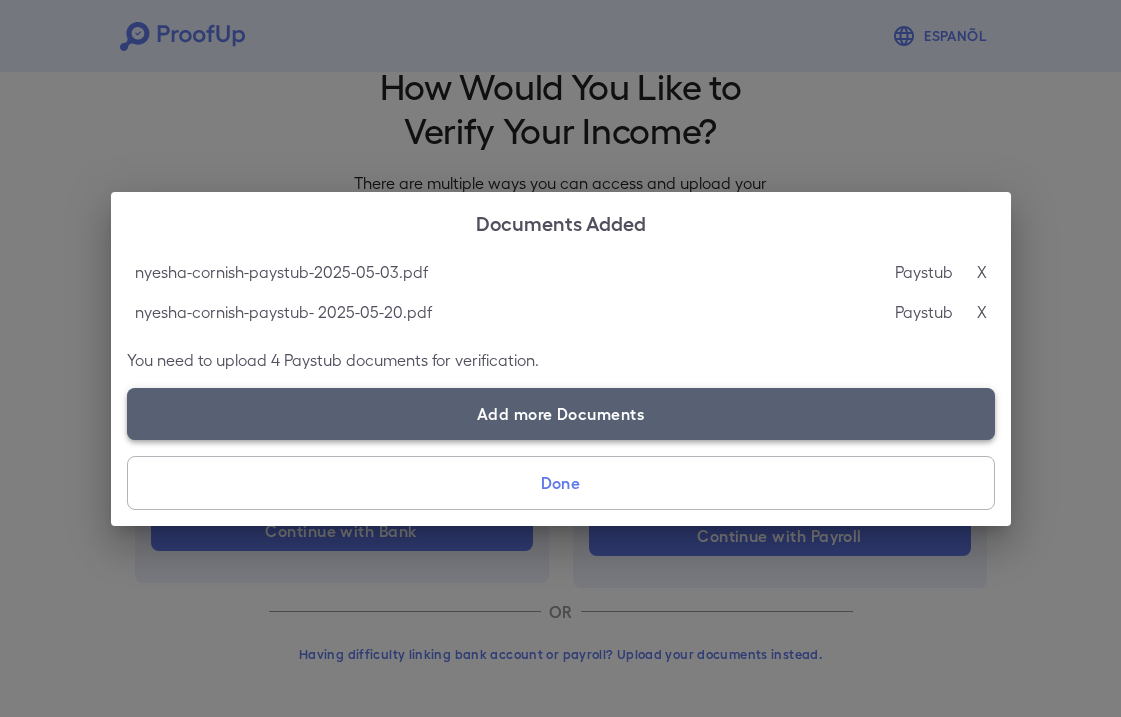 click on "Add more Documents" at bounding box center (561, 414) 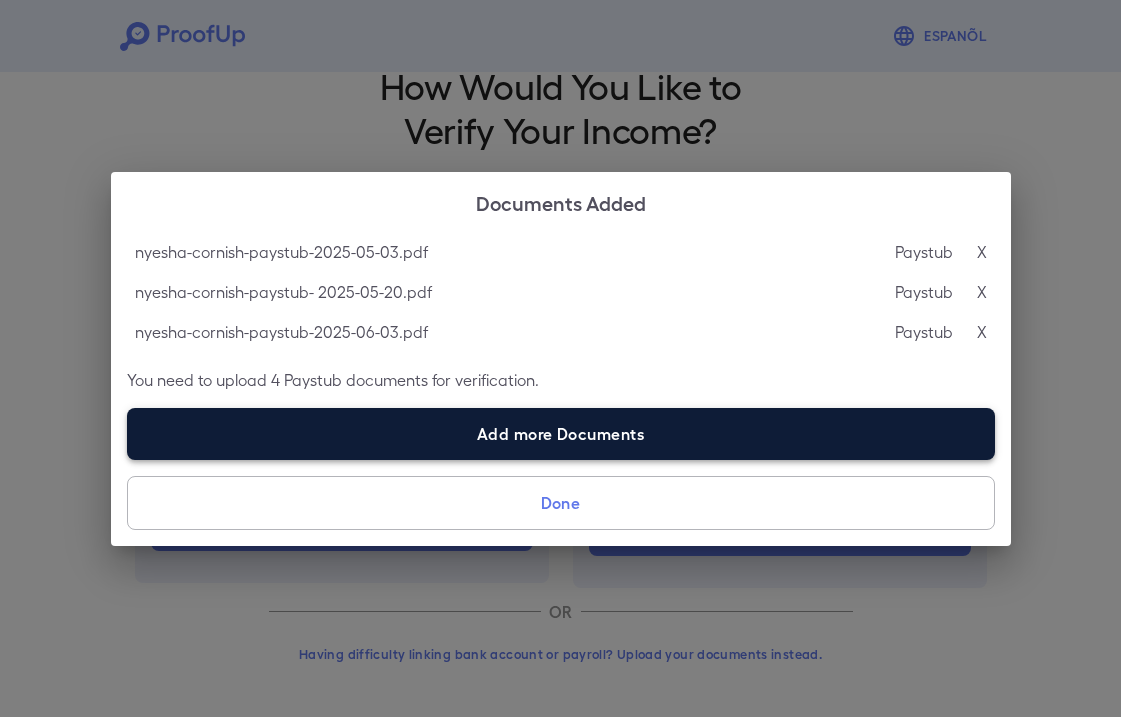 click on "Add more Documents" at bounding box center [561, 434] 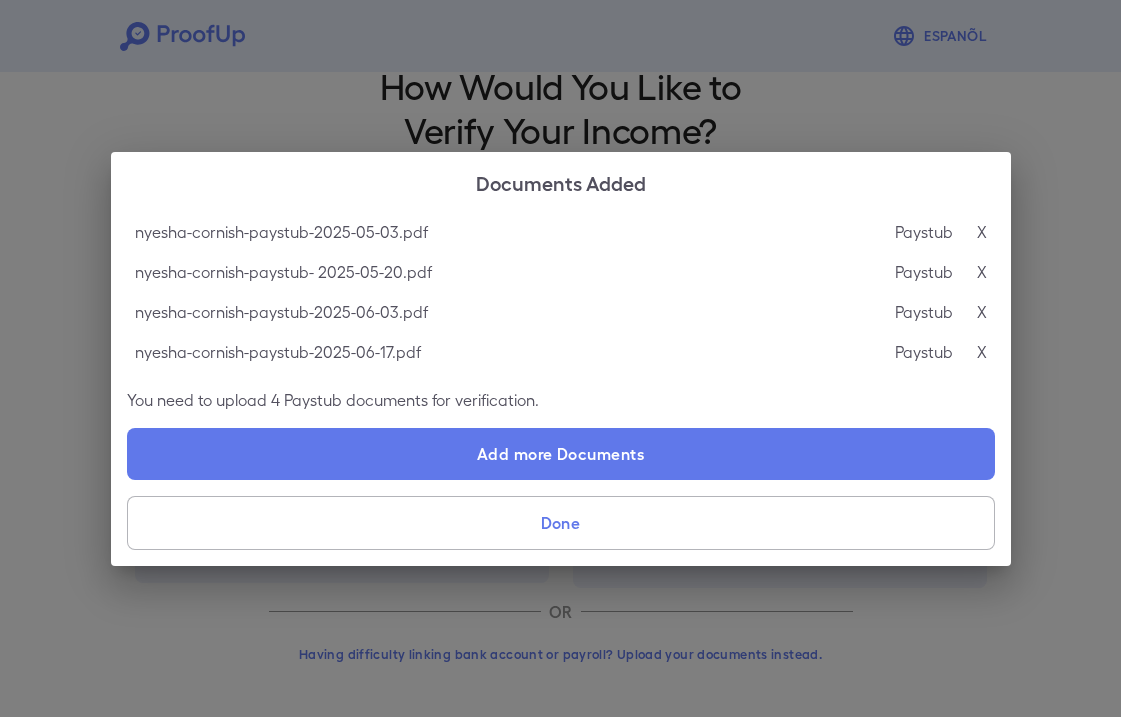 click on "Done" at bounding box center [561, 523] 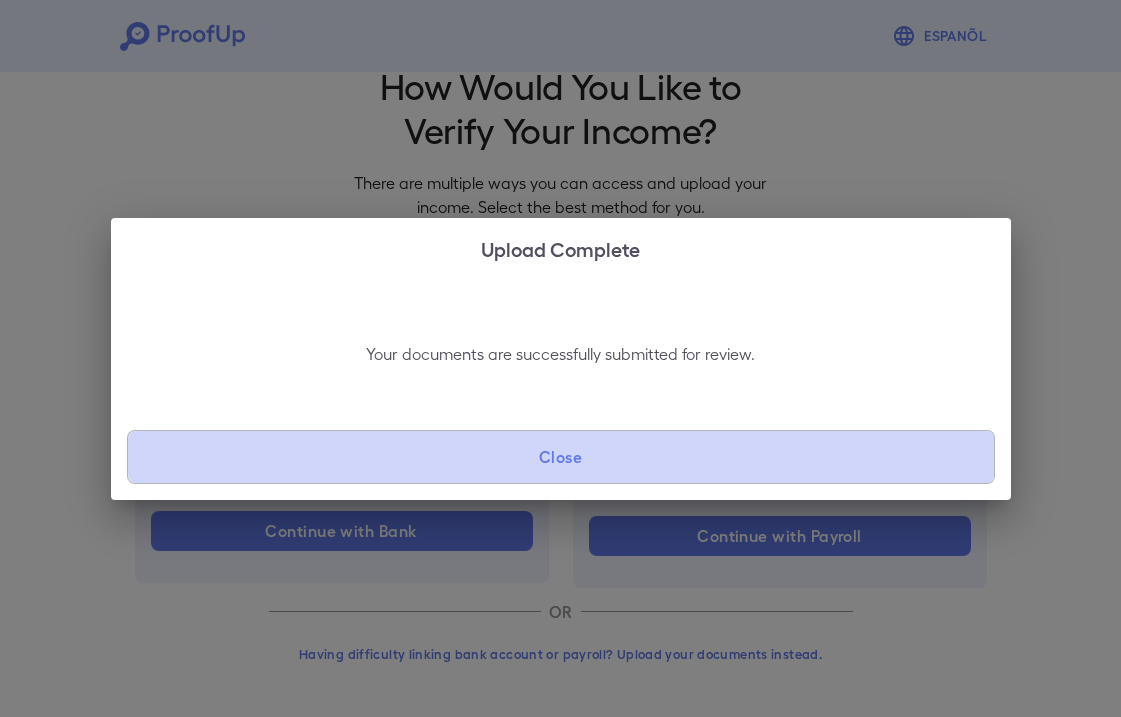click on "Close" at bounding box center [561, 457] 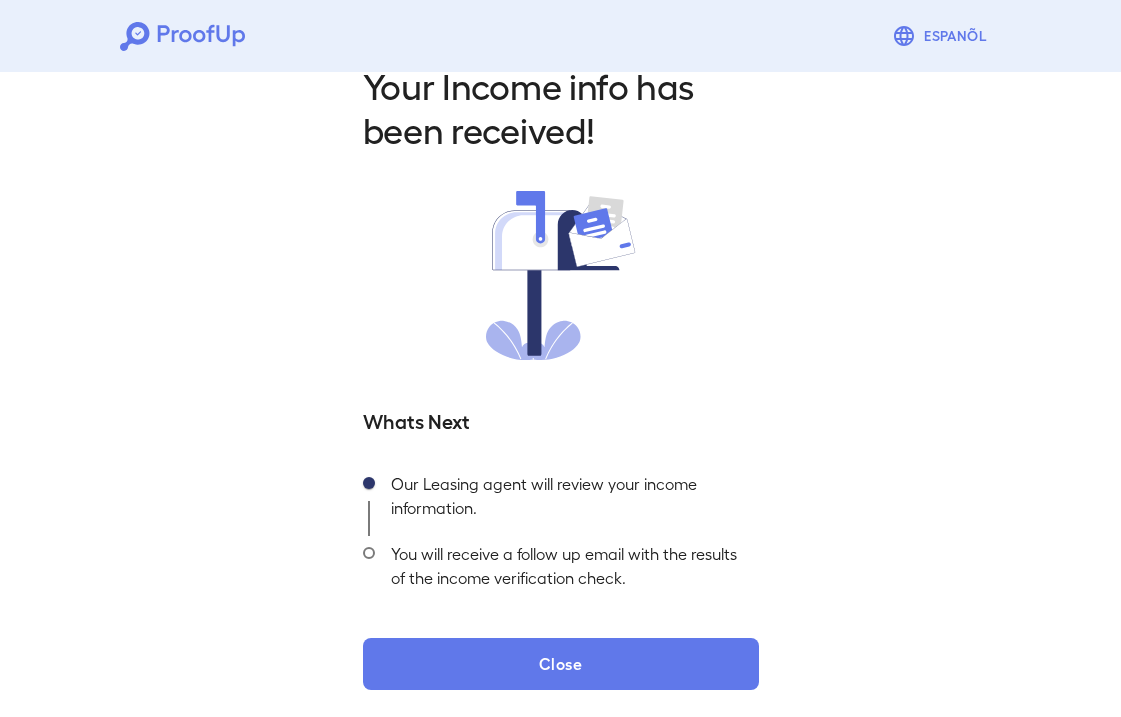 scroll, scrollTop: 0, scrollLeft: 0, axis: both 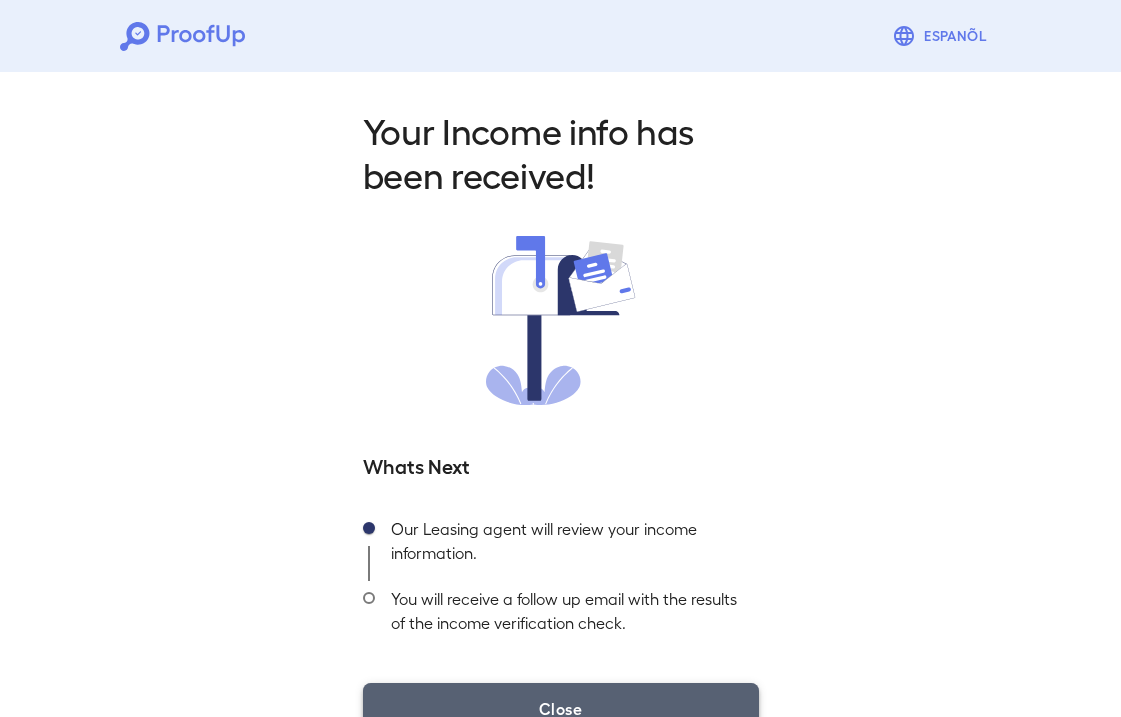 click on "Close" at bounding box center [561, 709] 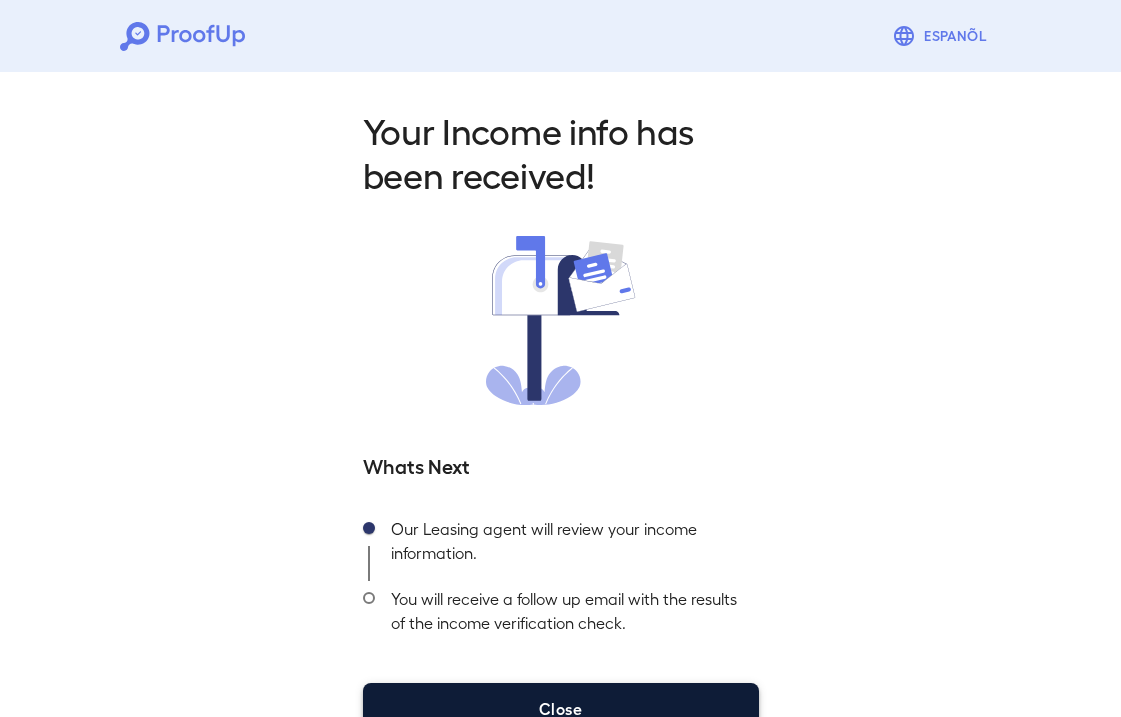 click on "Close" at bounding box center [561, 709] 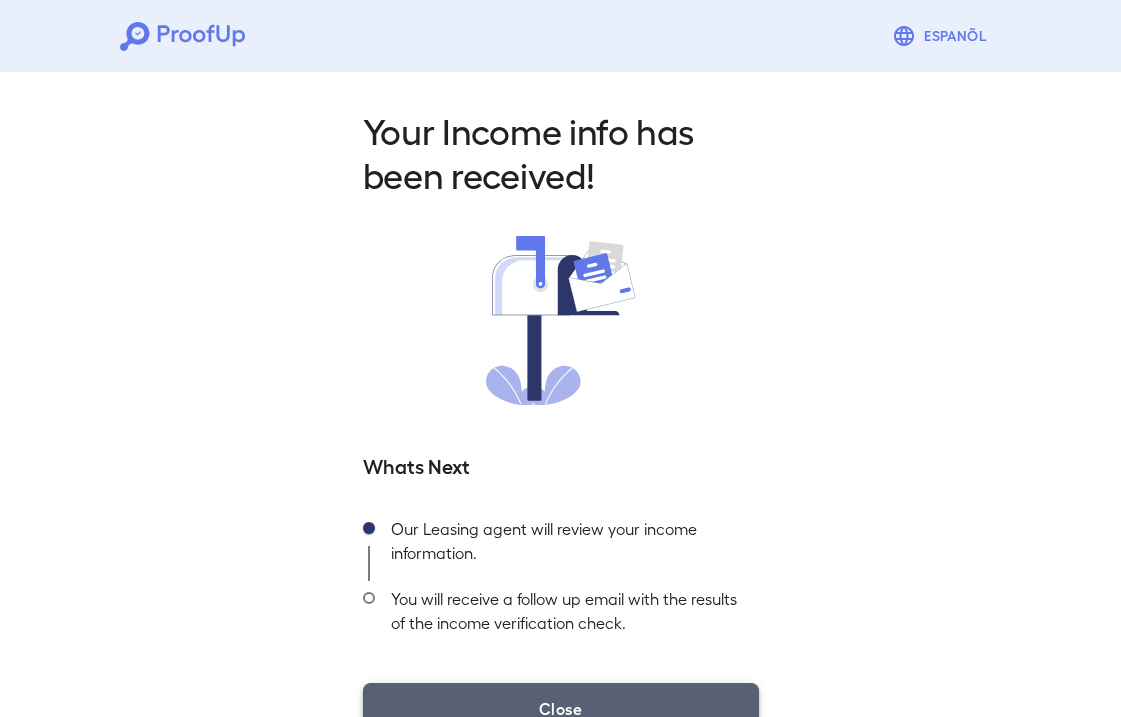 click on "Close" at bounding box center (561, 709) 